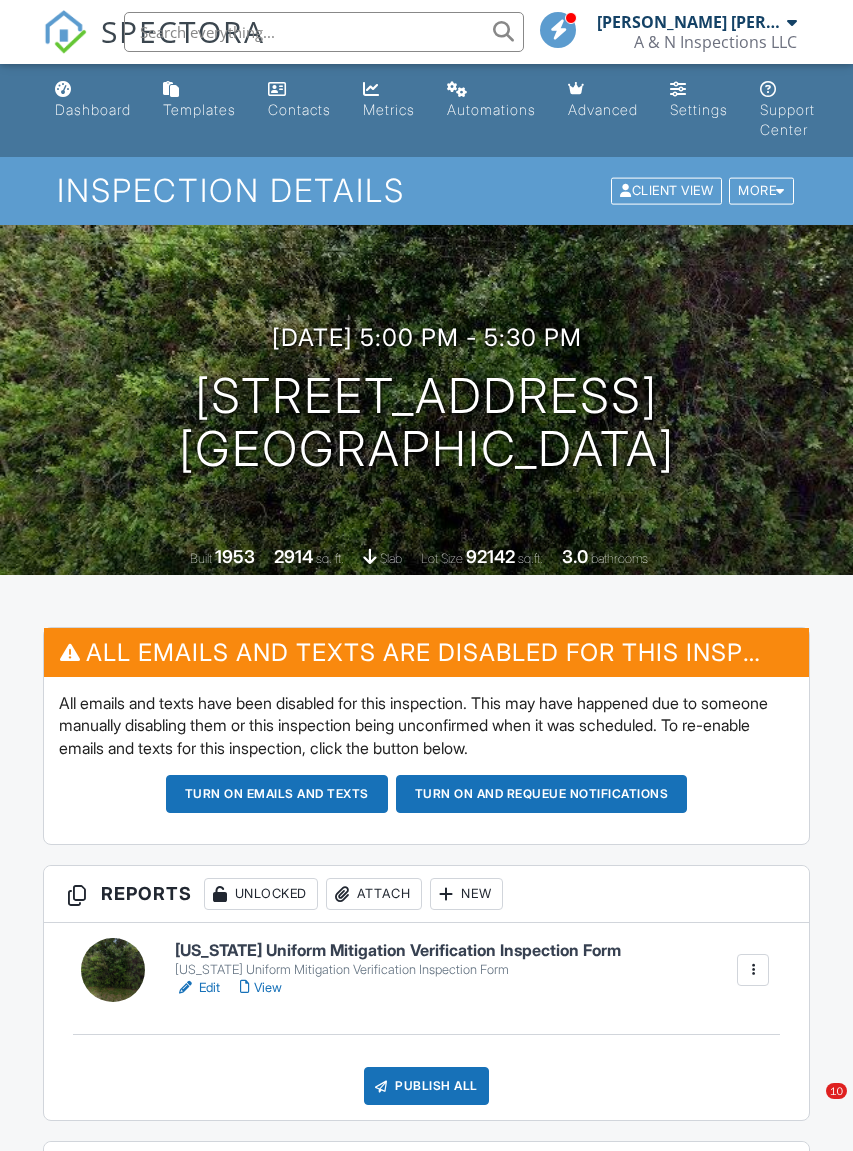 click on "Edit" at bounding box center (197, 988) 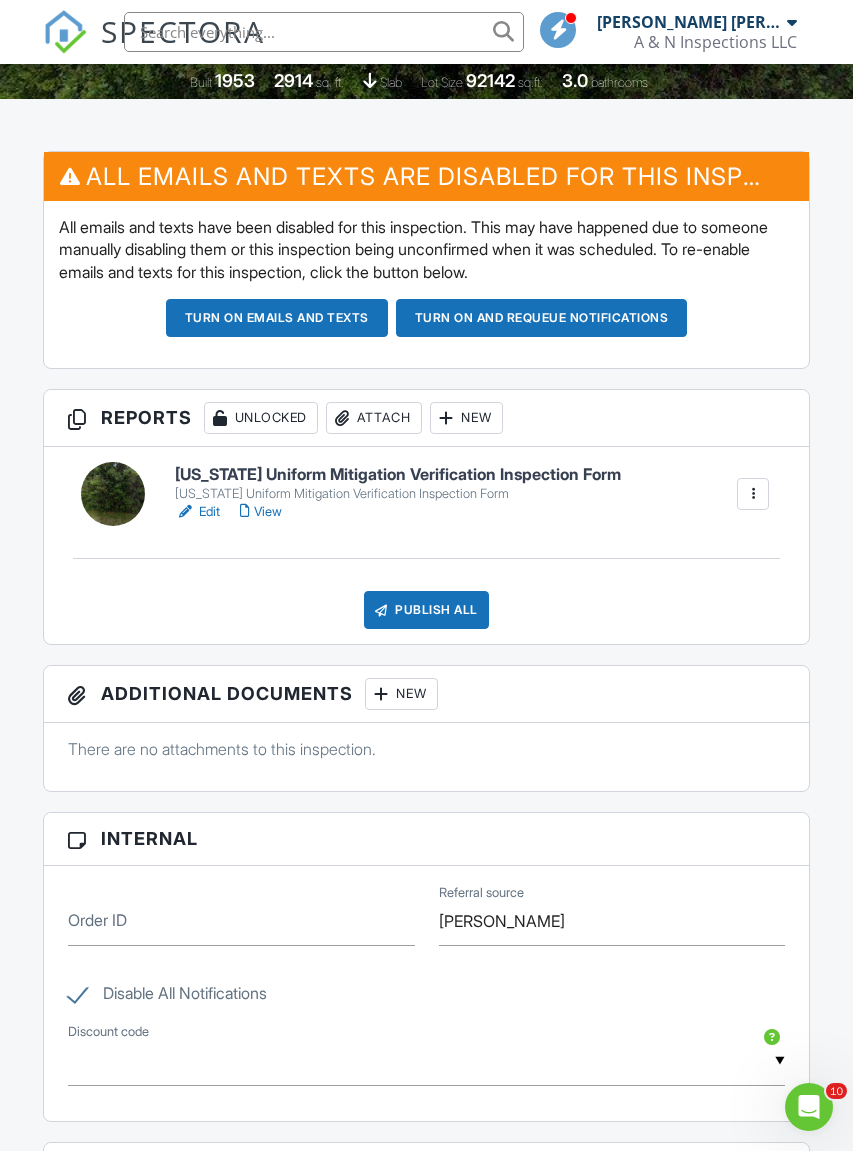 scroll, scrollTop: 0, scrollLeft: 0, axis: both 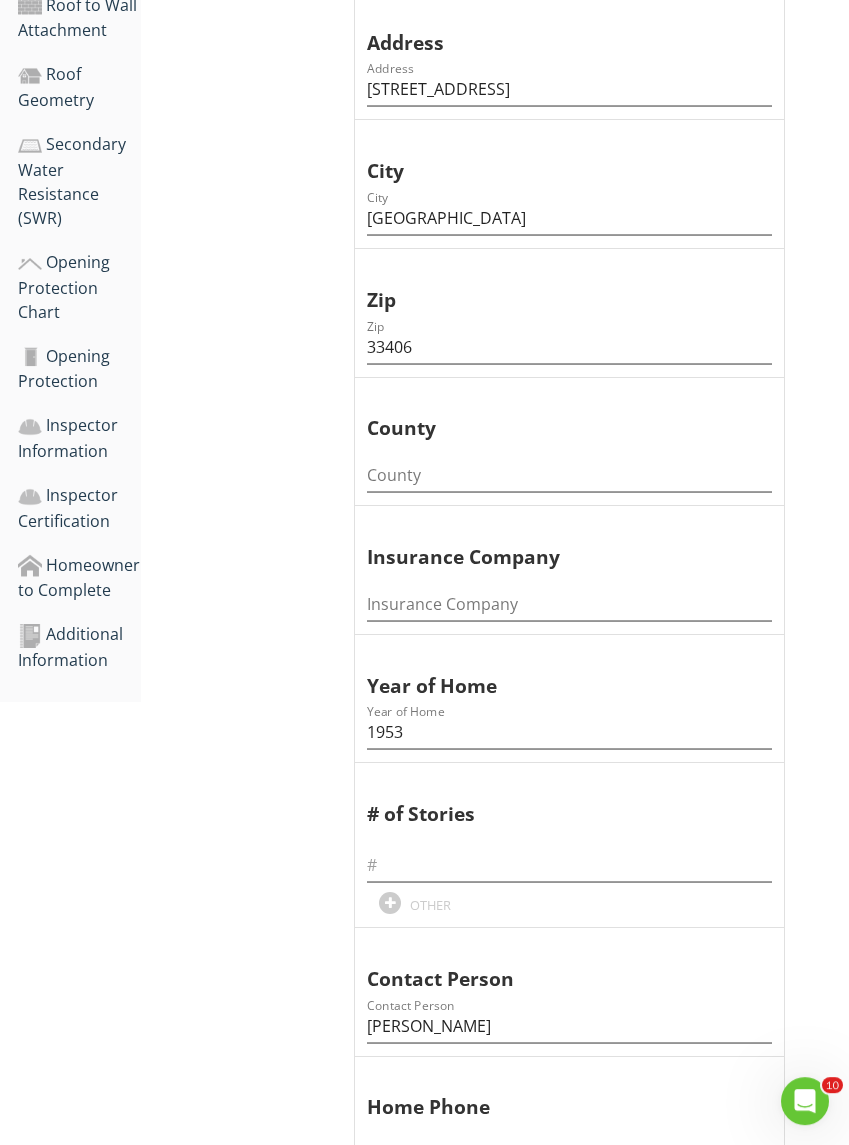 click on "Homeowner to Complete" at bounding box center (79, 578) 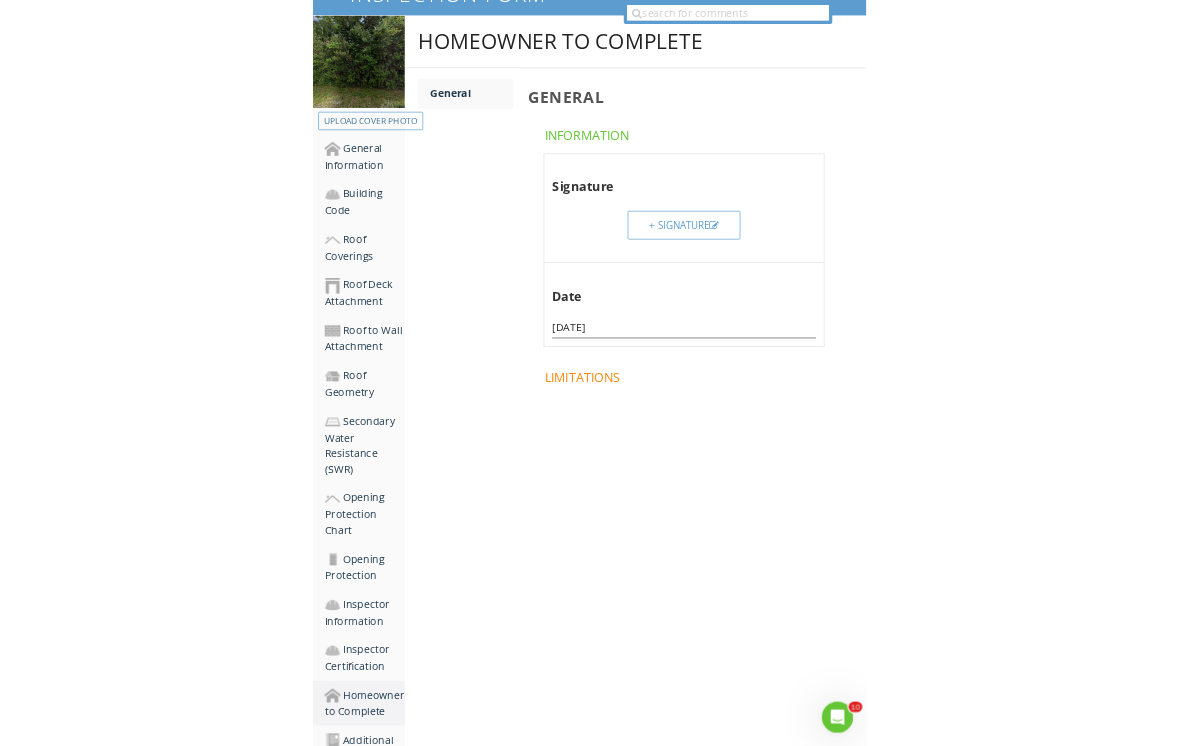 scroll, scrollTop: 451, scrollLeft: 0, axis: vertical 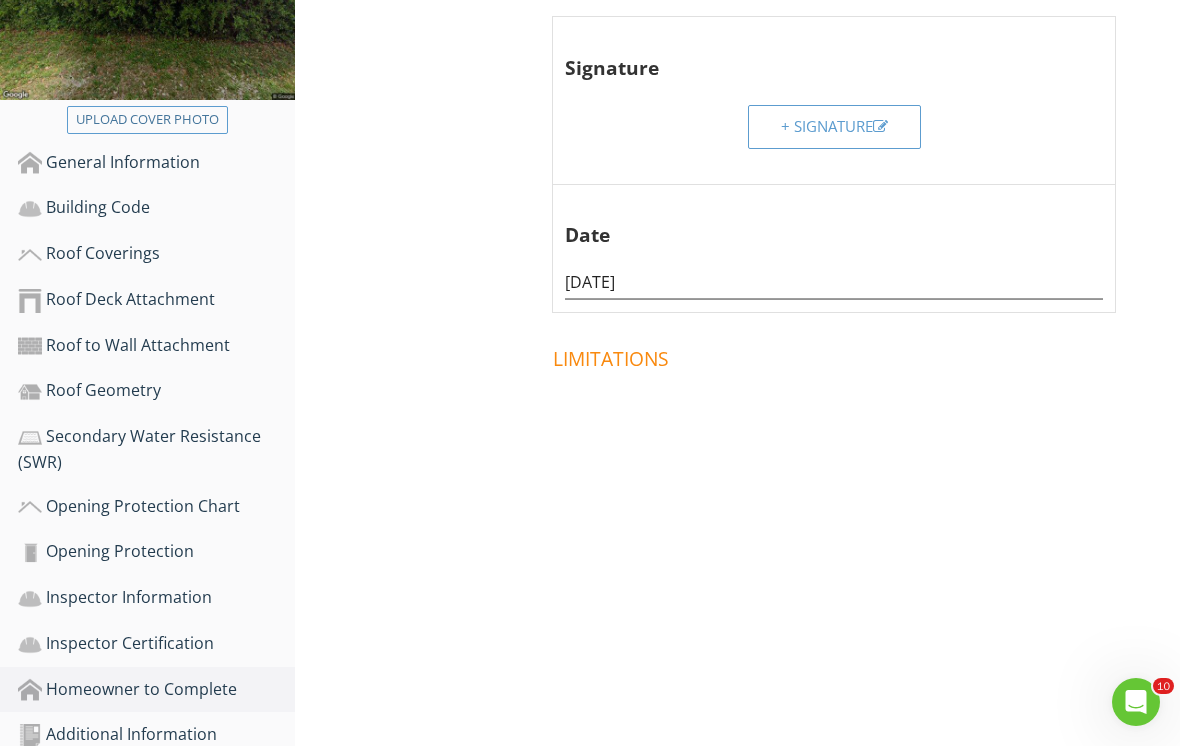 click on "Roof Coverings" at bounding box center [147, 254] 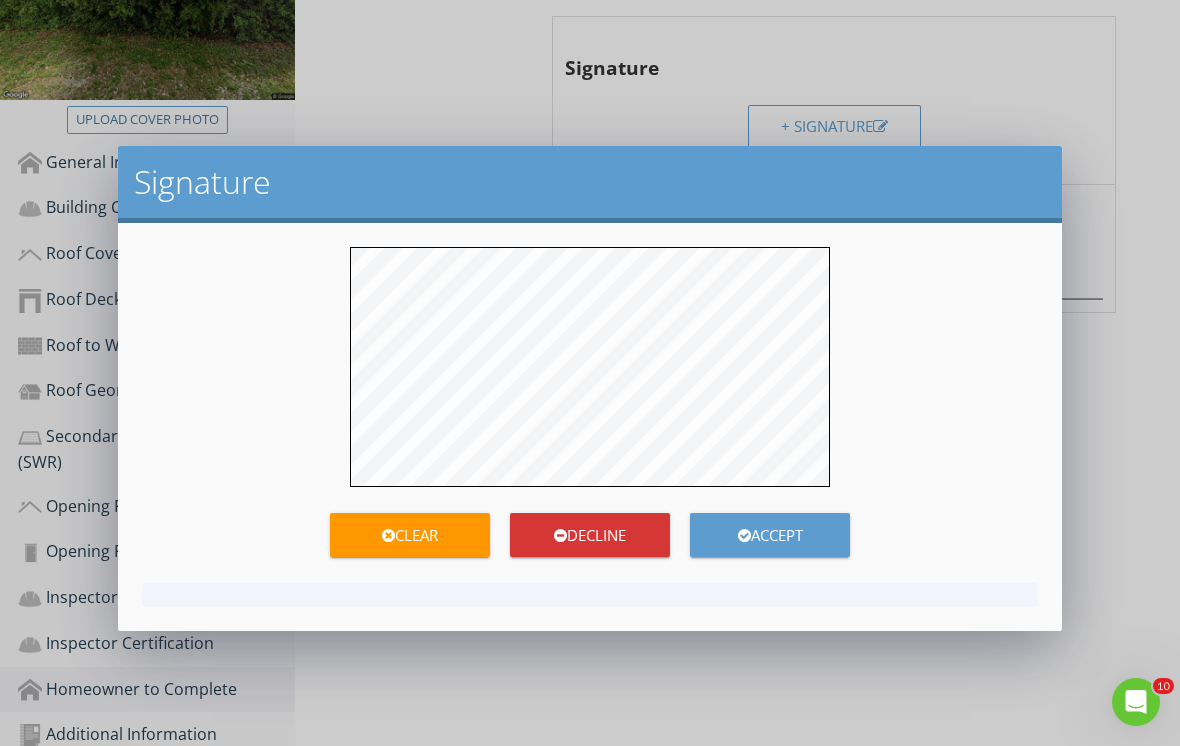 click on "Accept" at bounding box center (770, 535) 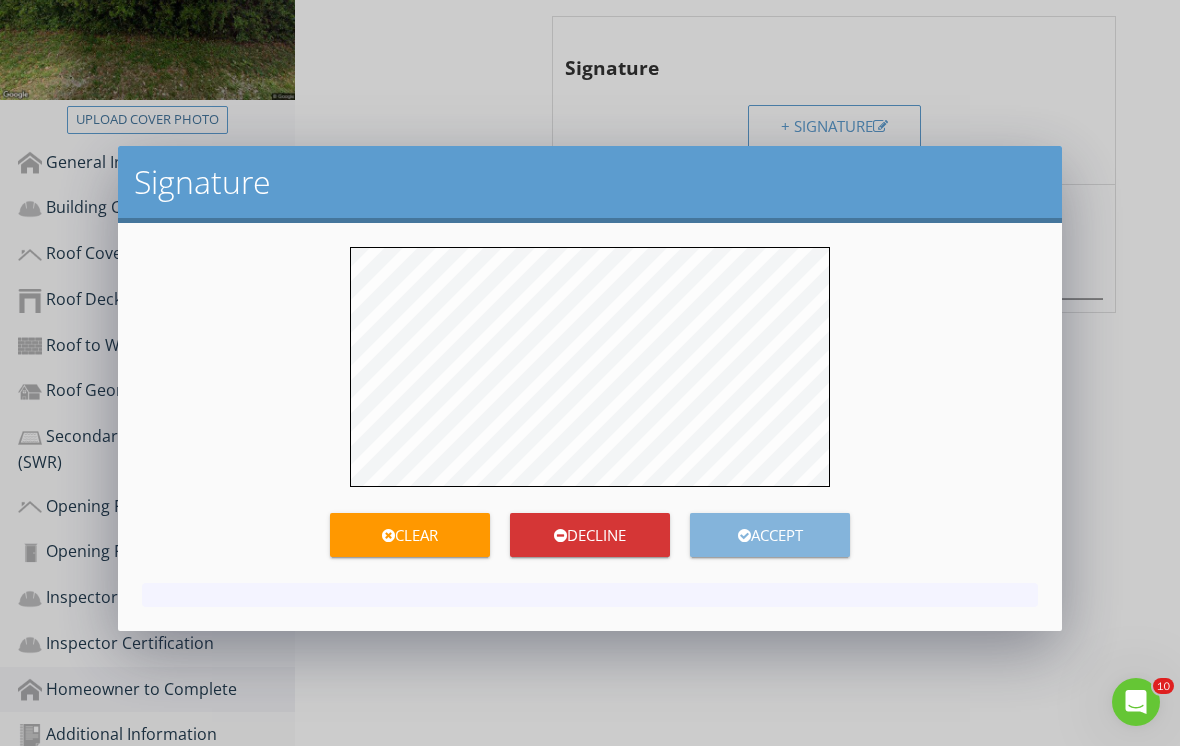 scroll, scrollTop: 449, scrollLeft: 0, axis: vertical 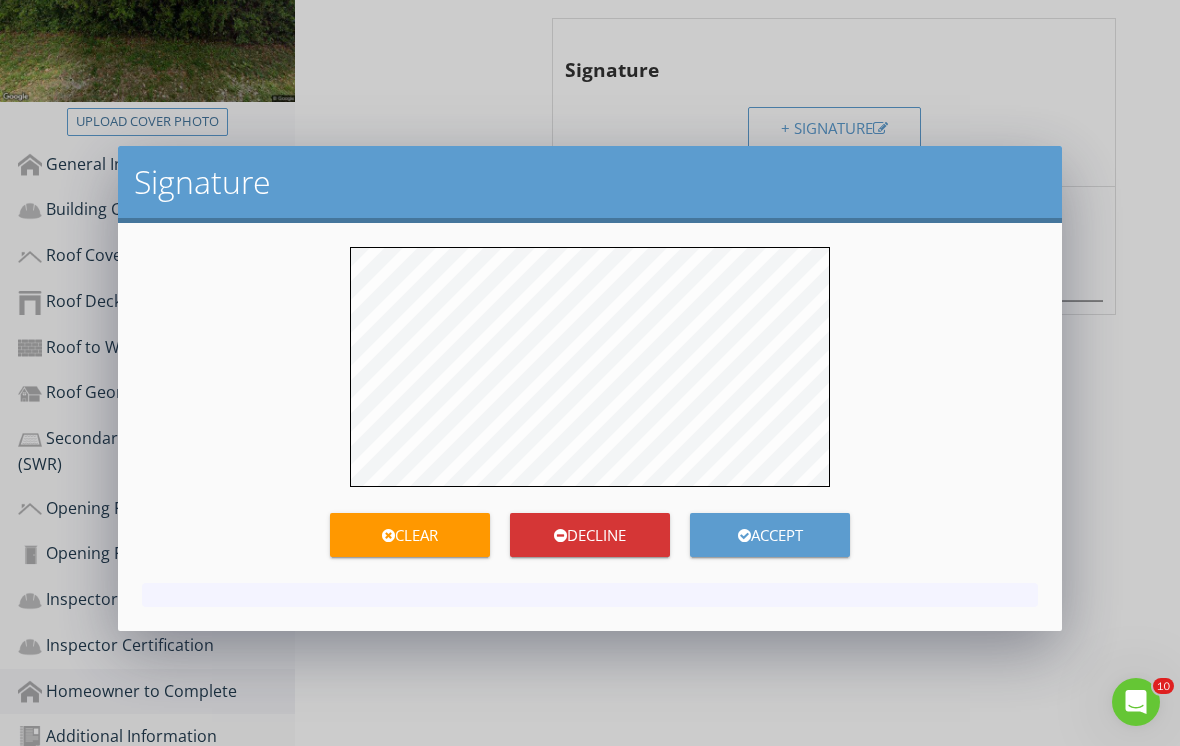 click on "Accept" at bounding box center (770, 535) 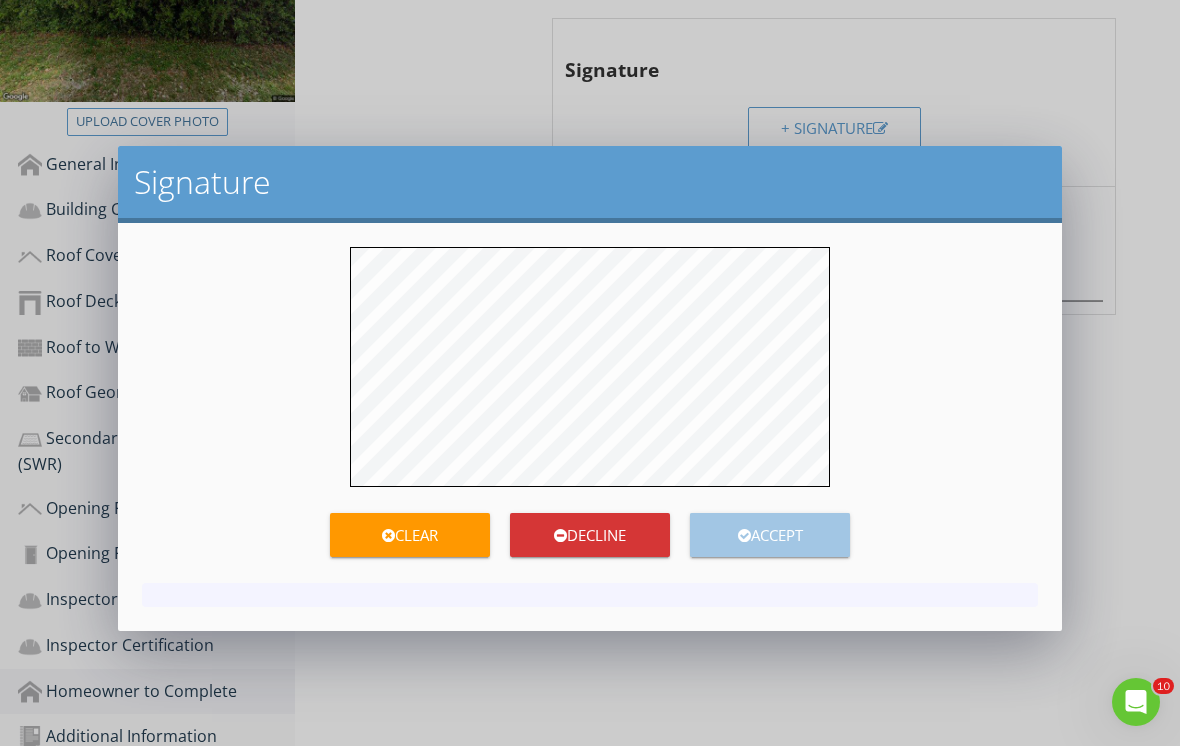 click on "Accept" at bounding box center [770, 535] 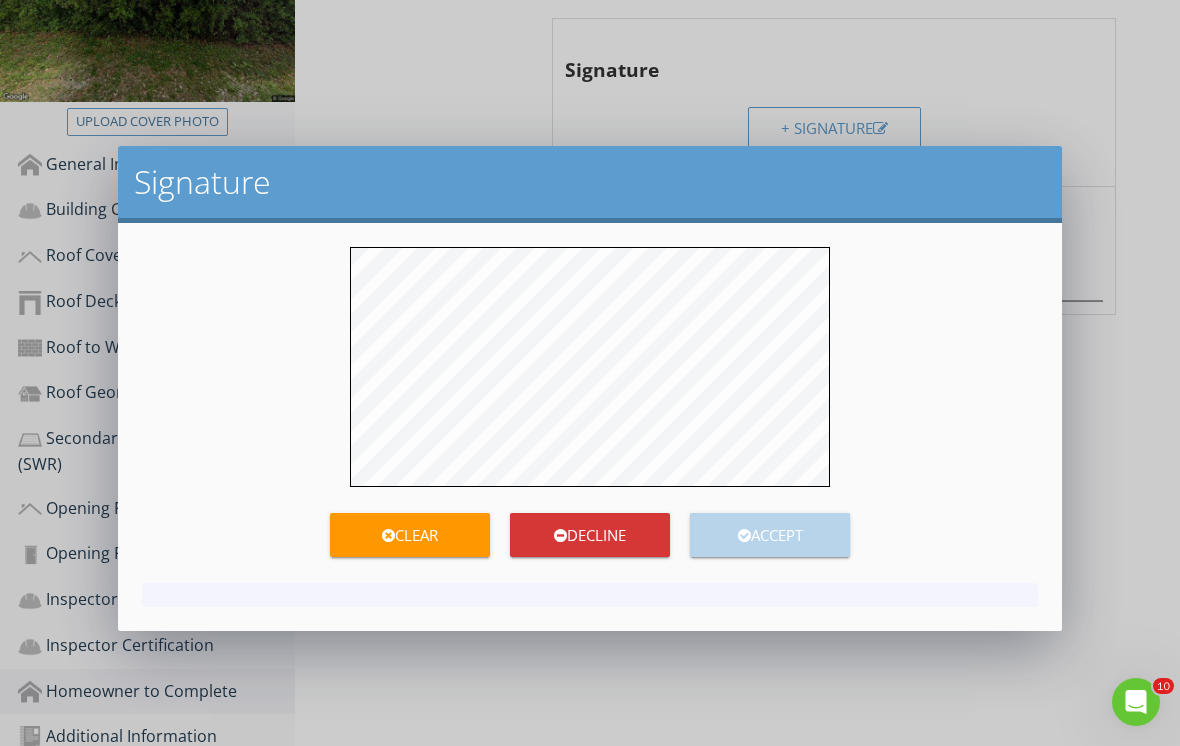 click on "Accept" at bounding box center [770, 535] 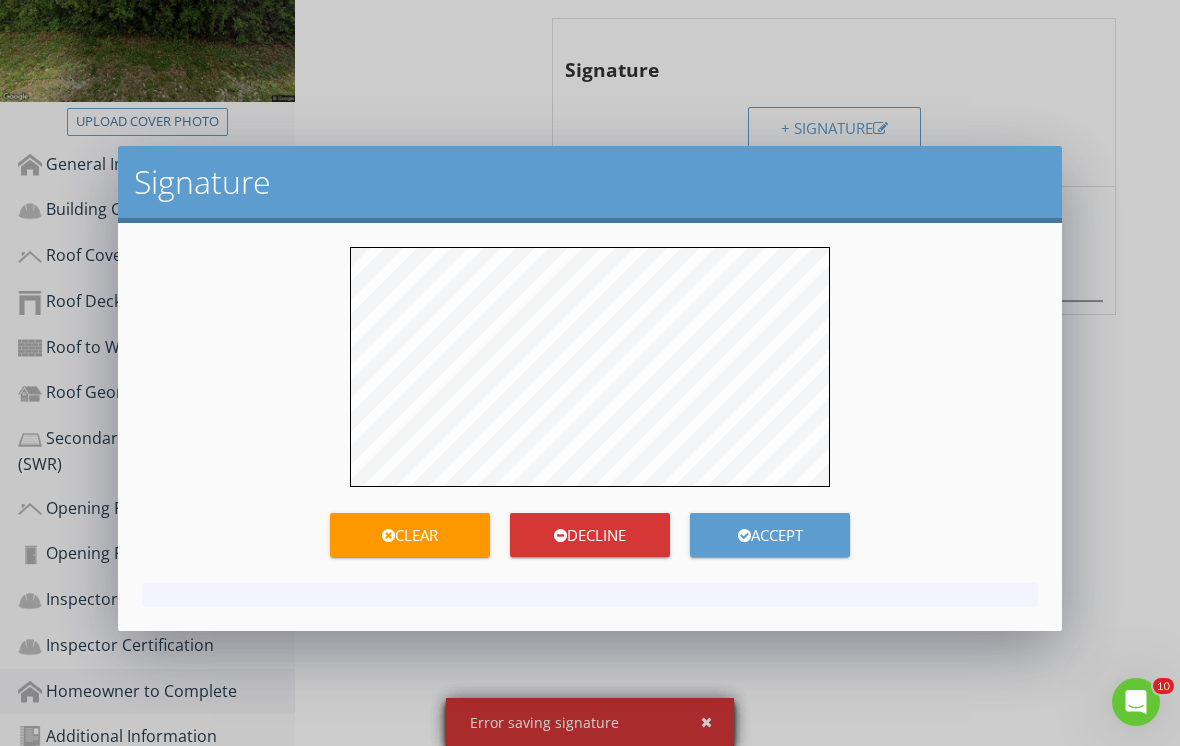 click on "Accept" at bounding box center (770, 535) 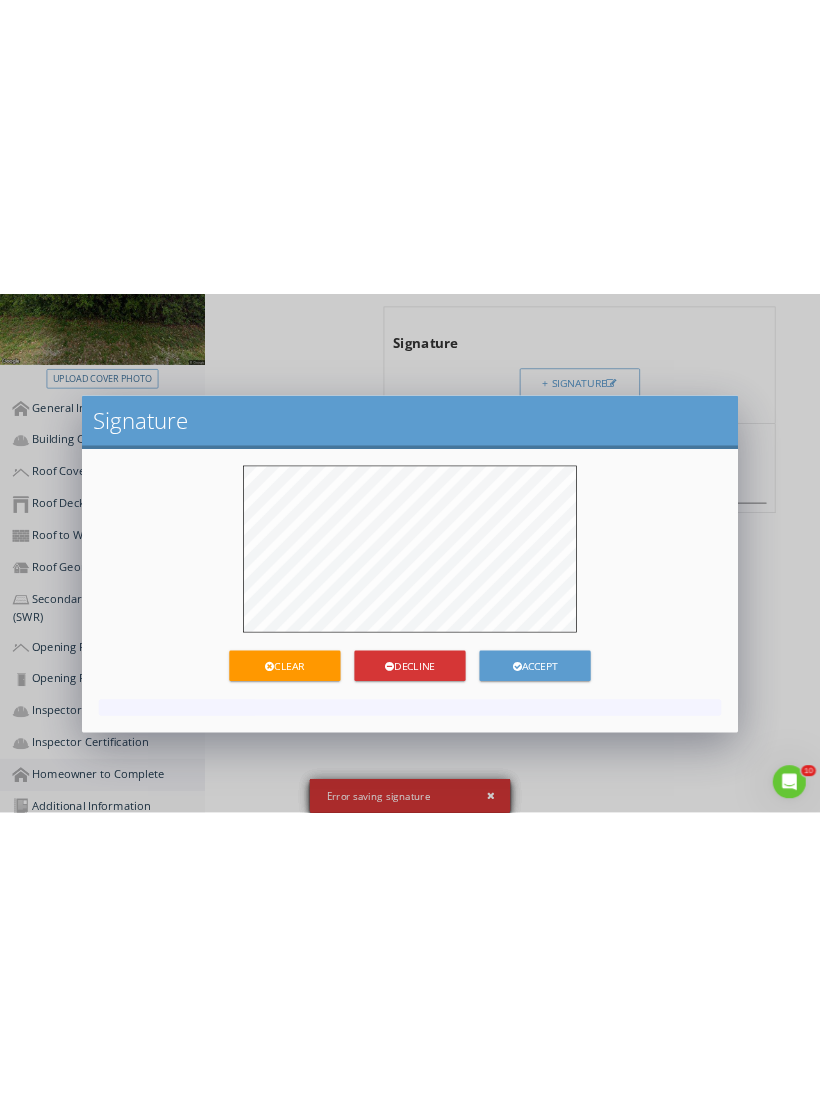 scroll, scrollTop: 0, scrollLeft: 0, axis: both 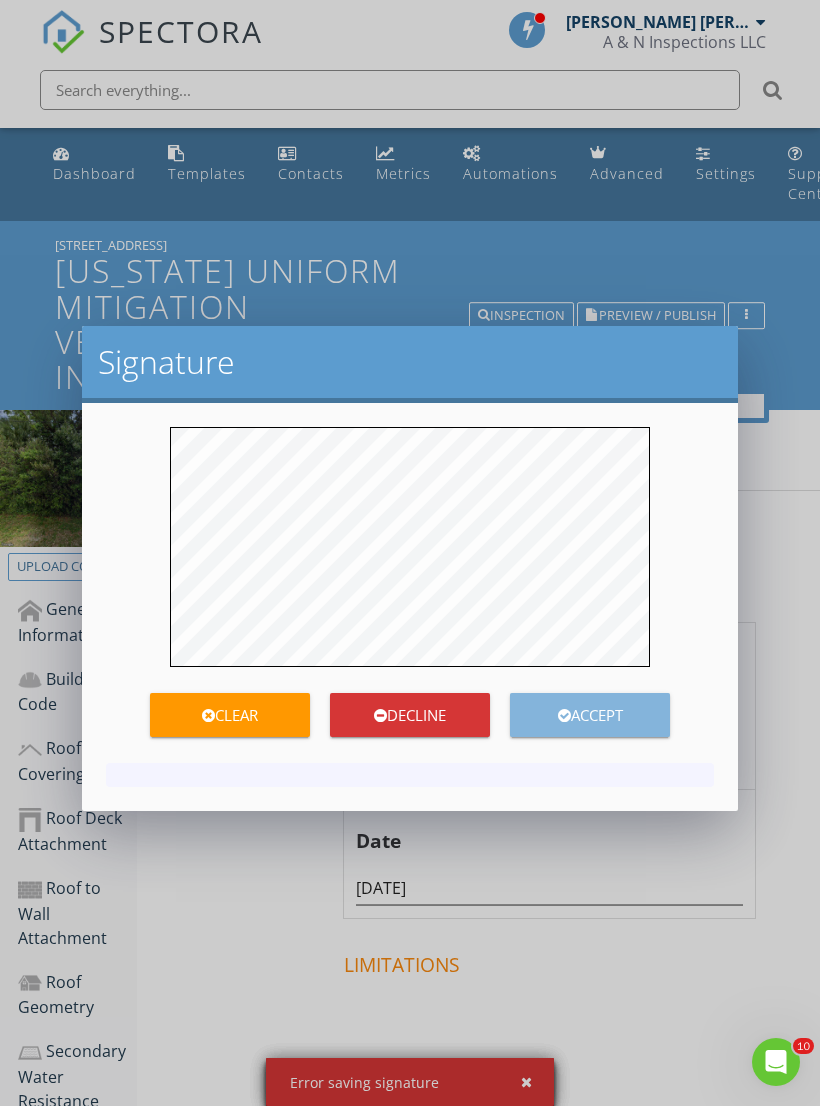 click on "Accept" at bounding box center [590, 715] 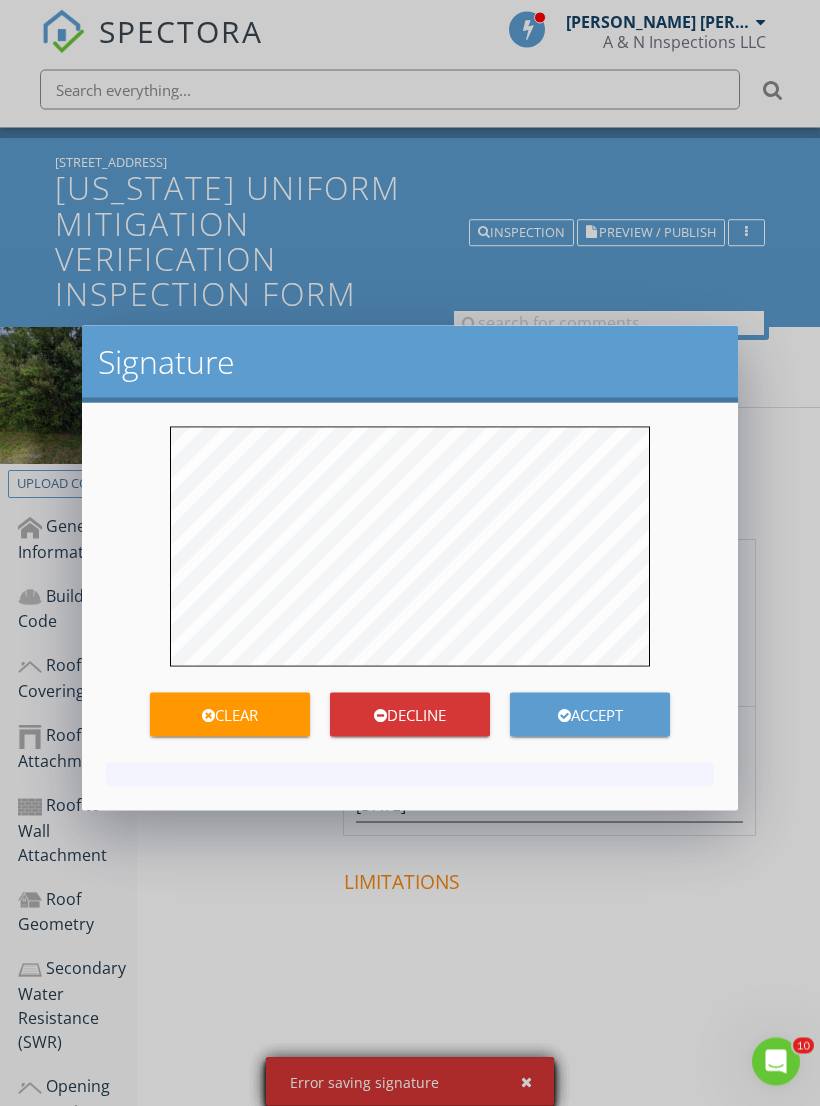 scroll, scrollTop: 83, scrollLeft: 0, axis: vertical 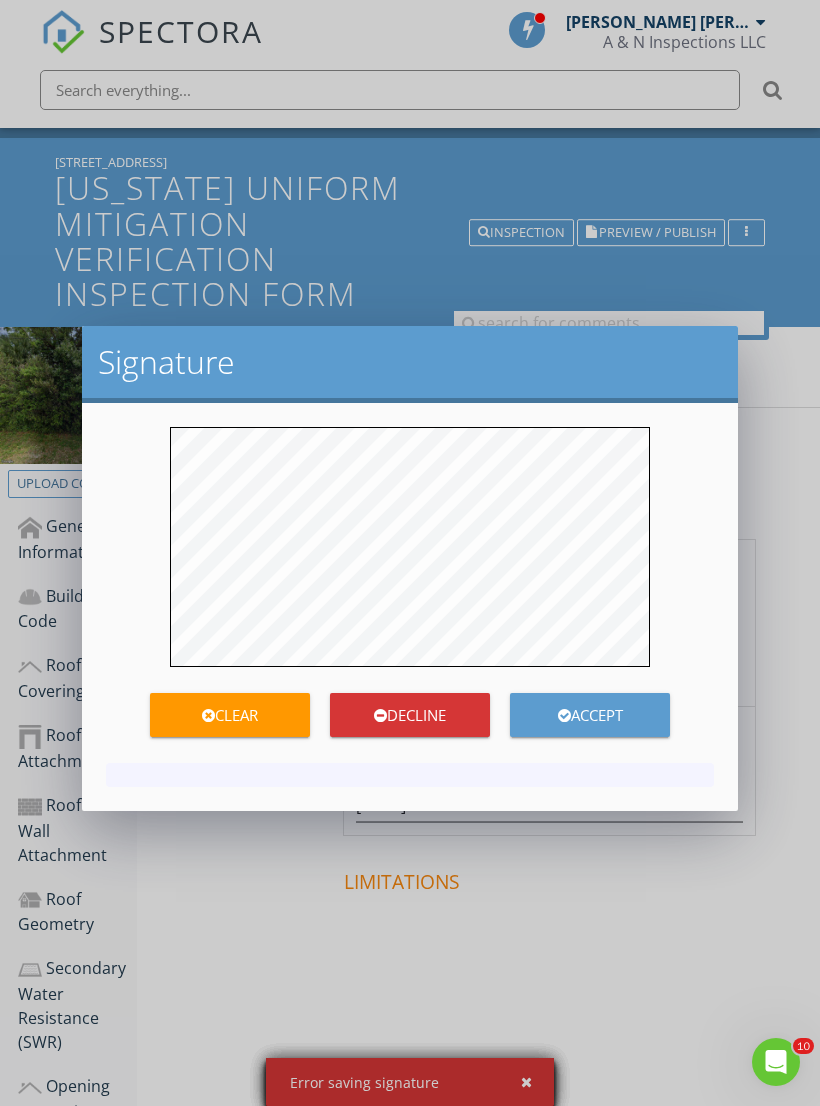 click at bounding box center [564, 715] 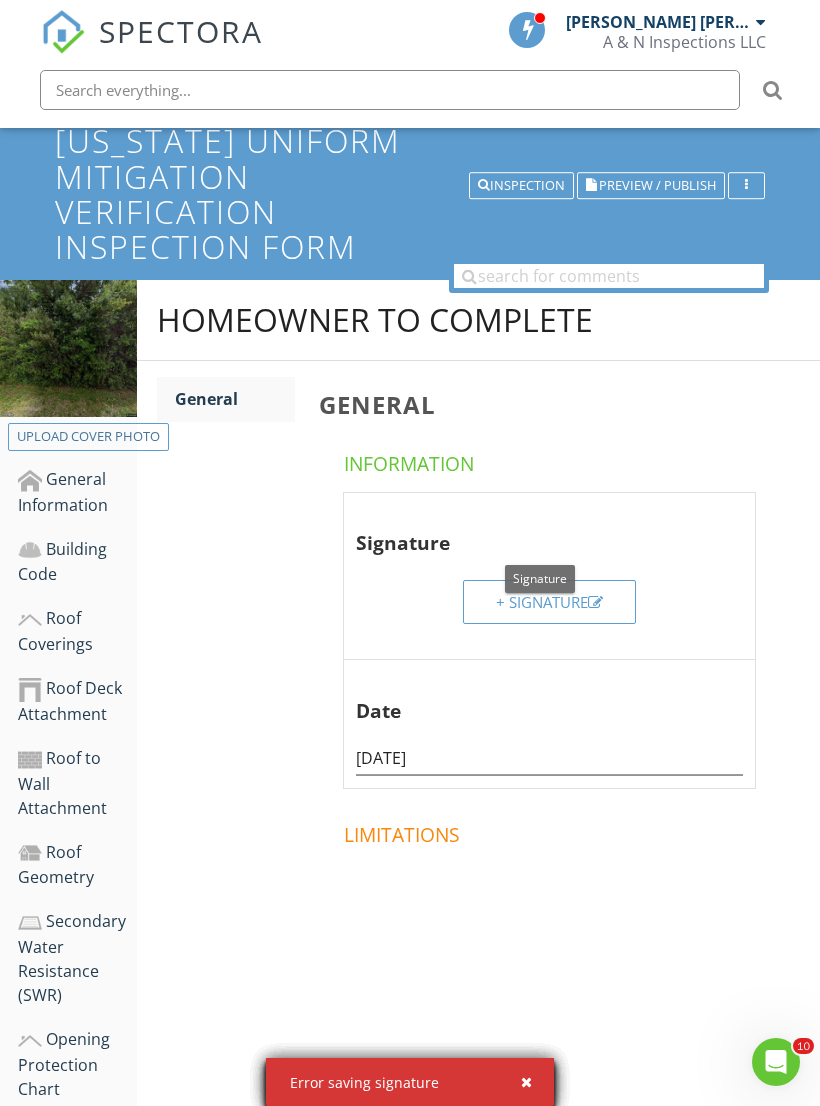 scroll, scrollTop: 131, scrollLeft: 0, axis: vertical 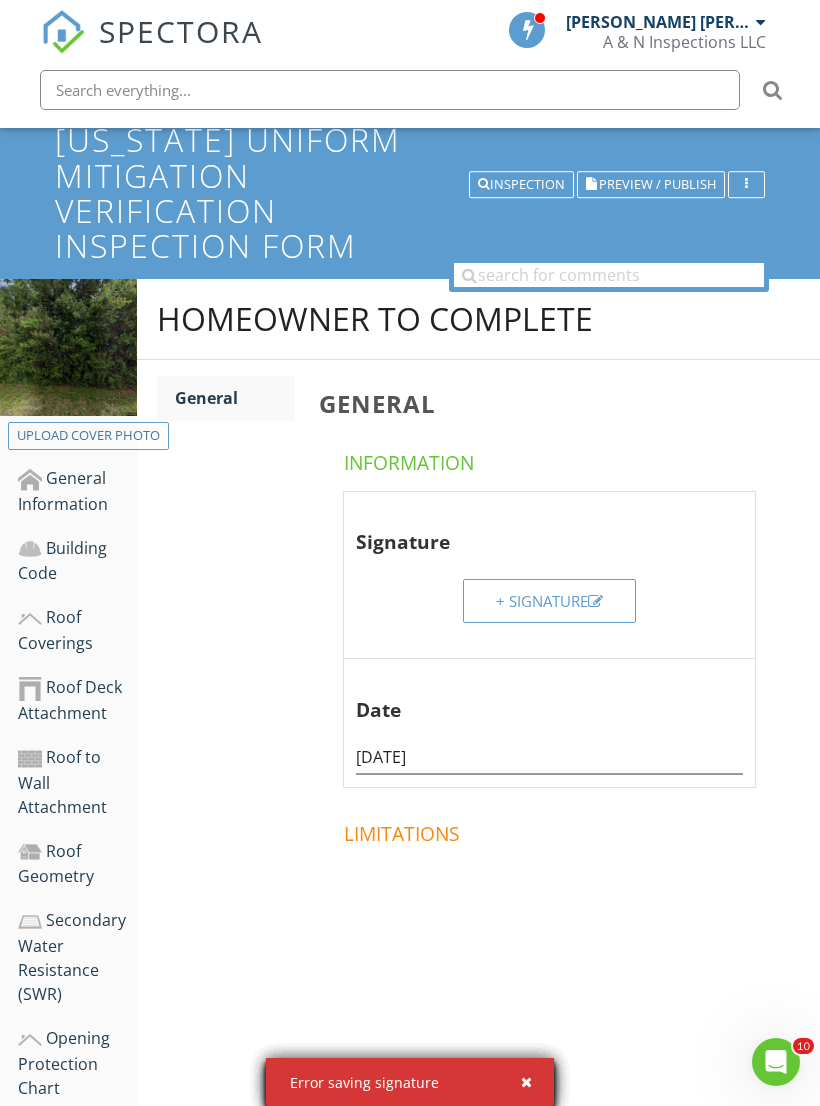 click on "+ Signature" at bounding box center [549, 601] 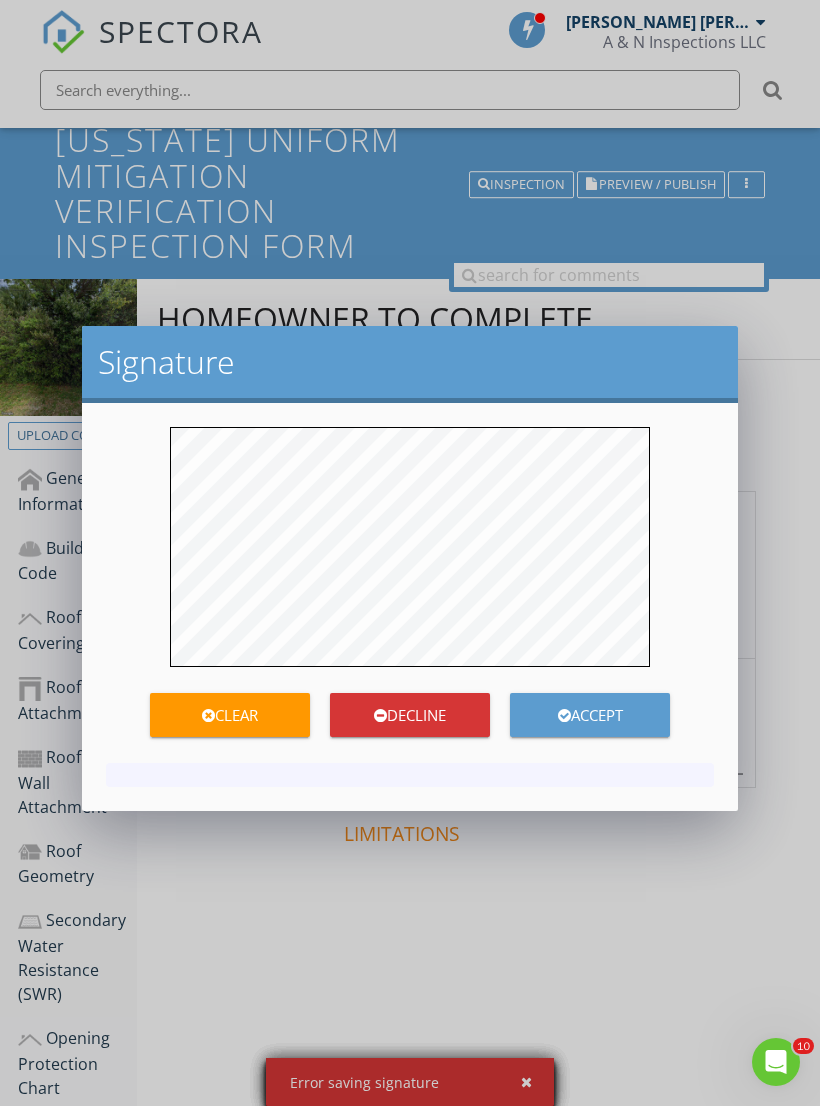 click on "Accept" at bounding box center (590, 715) 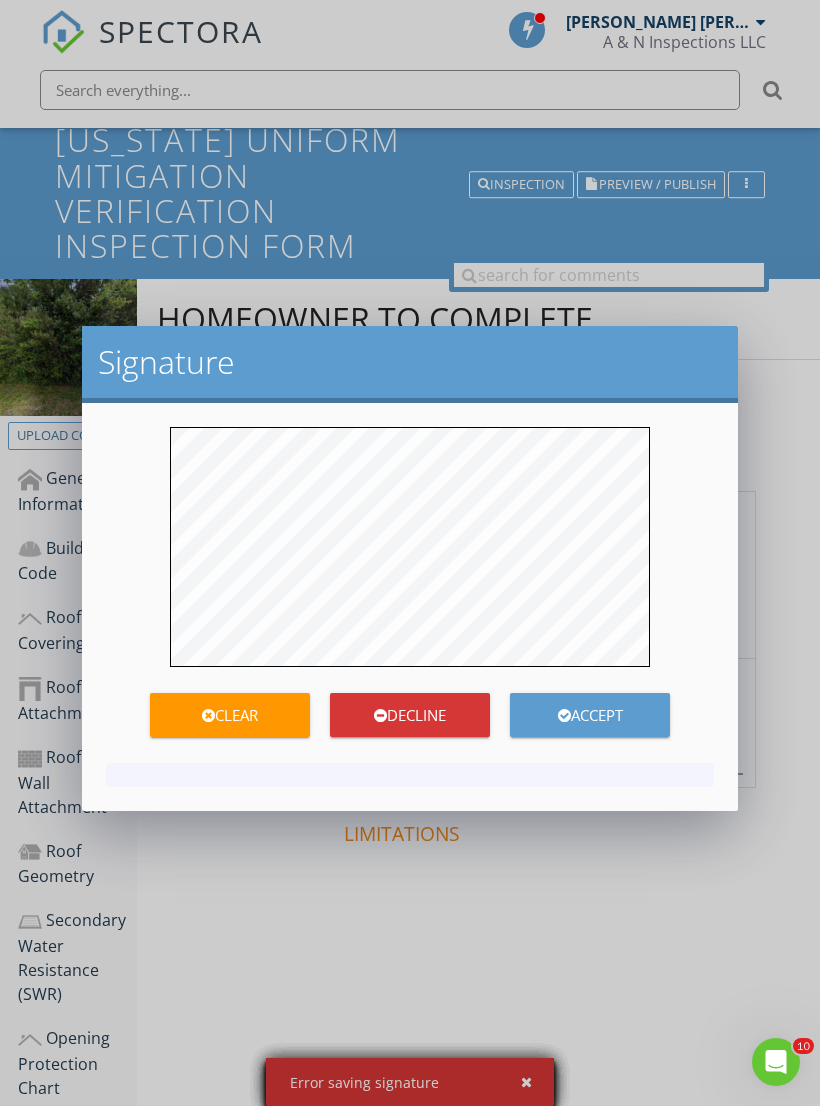 click on "Accept" at bounding box center (590, 715) 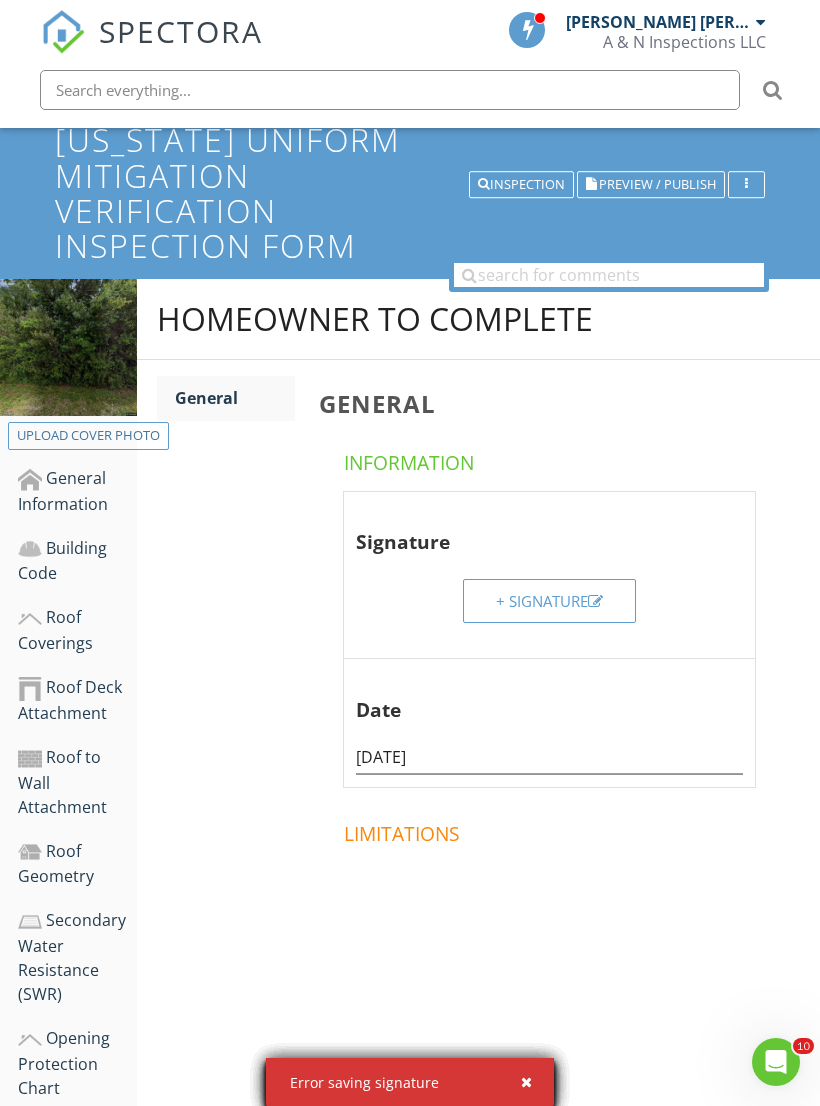 click at bounding box center (410, 553) 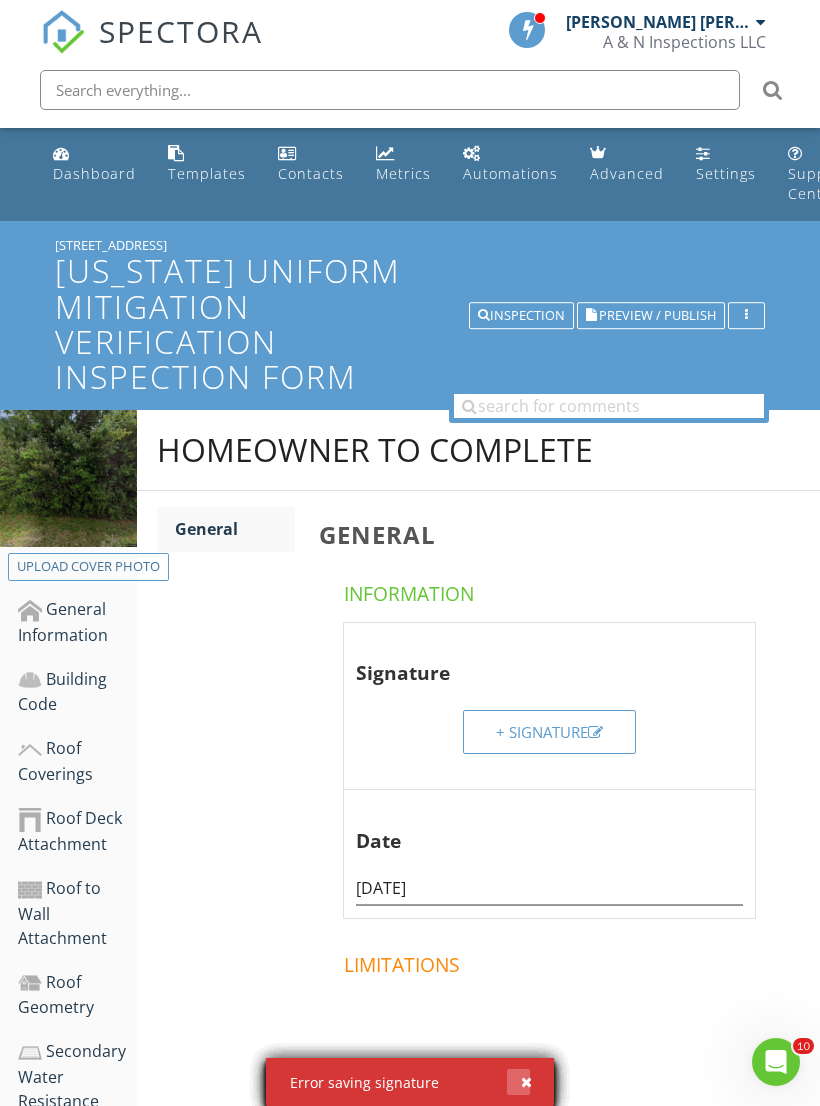 click at bounding box center [526, 1082] 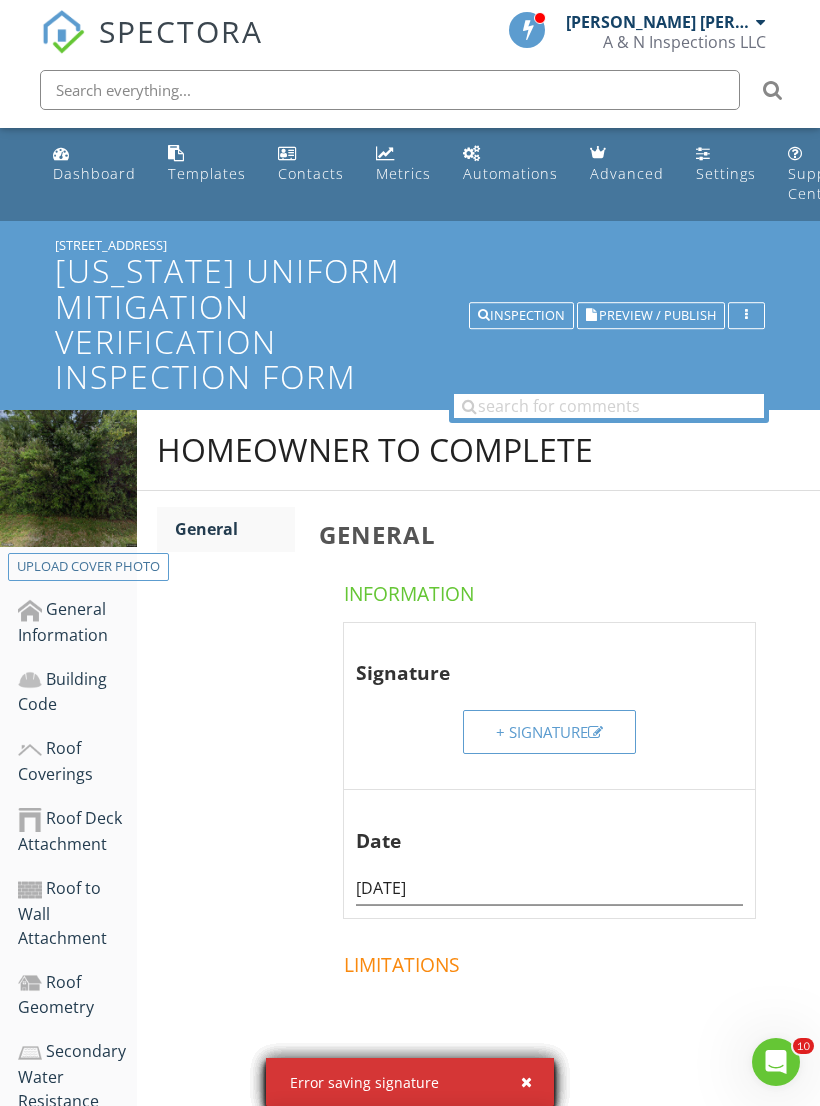 click on "Error saving signature" at bounding box center (410, 1082) 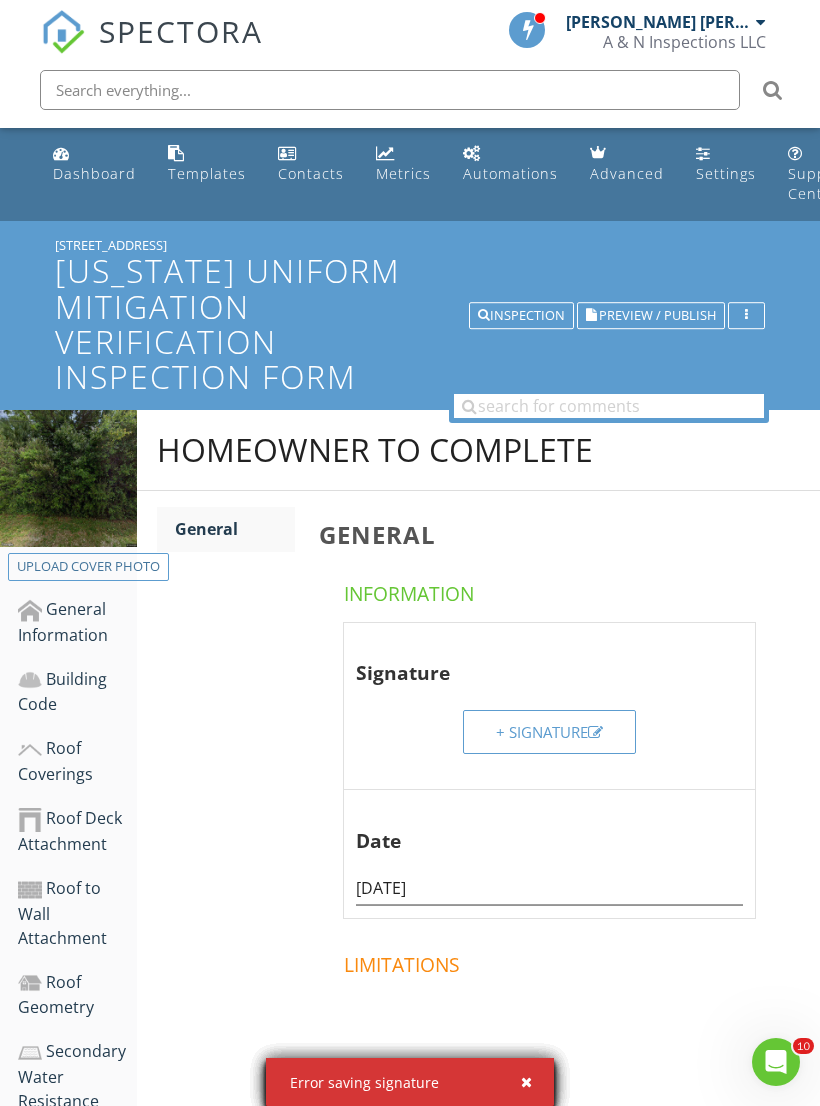 click at bounding box center (526, 1082) 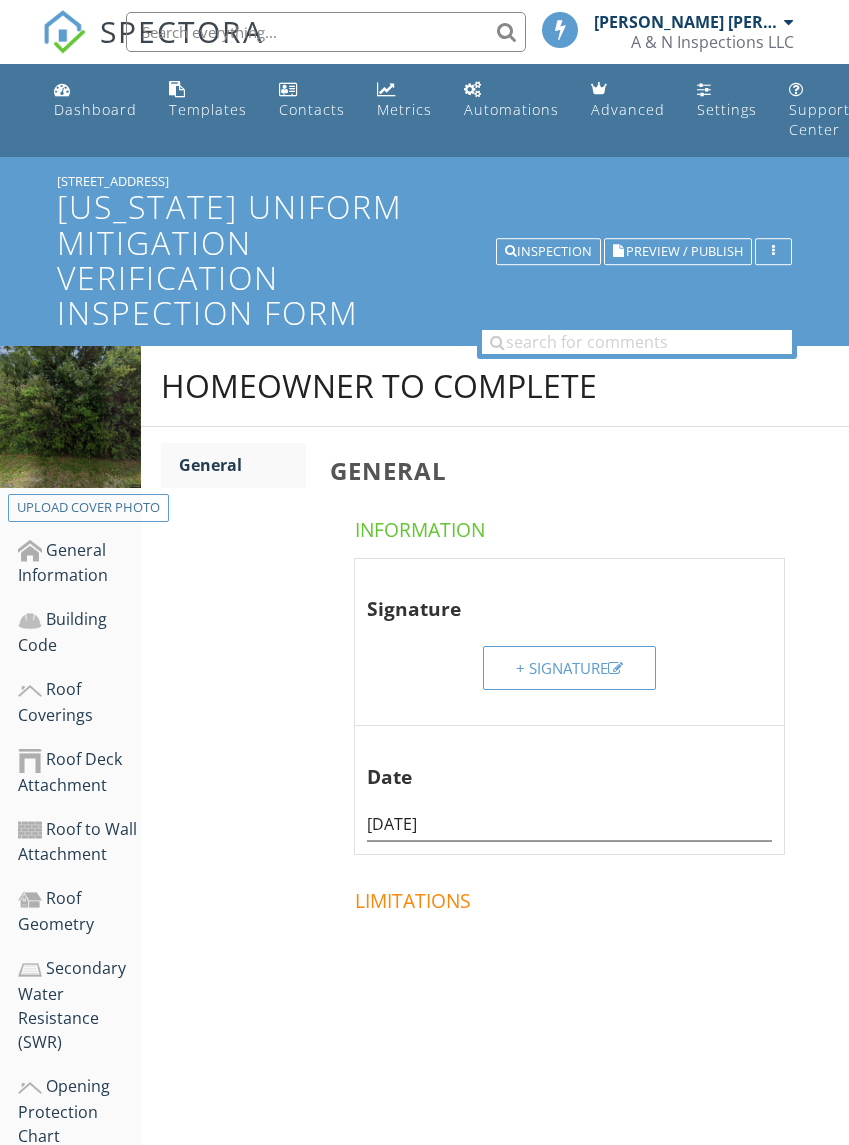 scroll, scrollTop: 0, scrollLeft: 0, axis: both 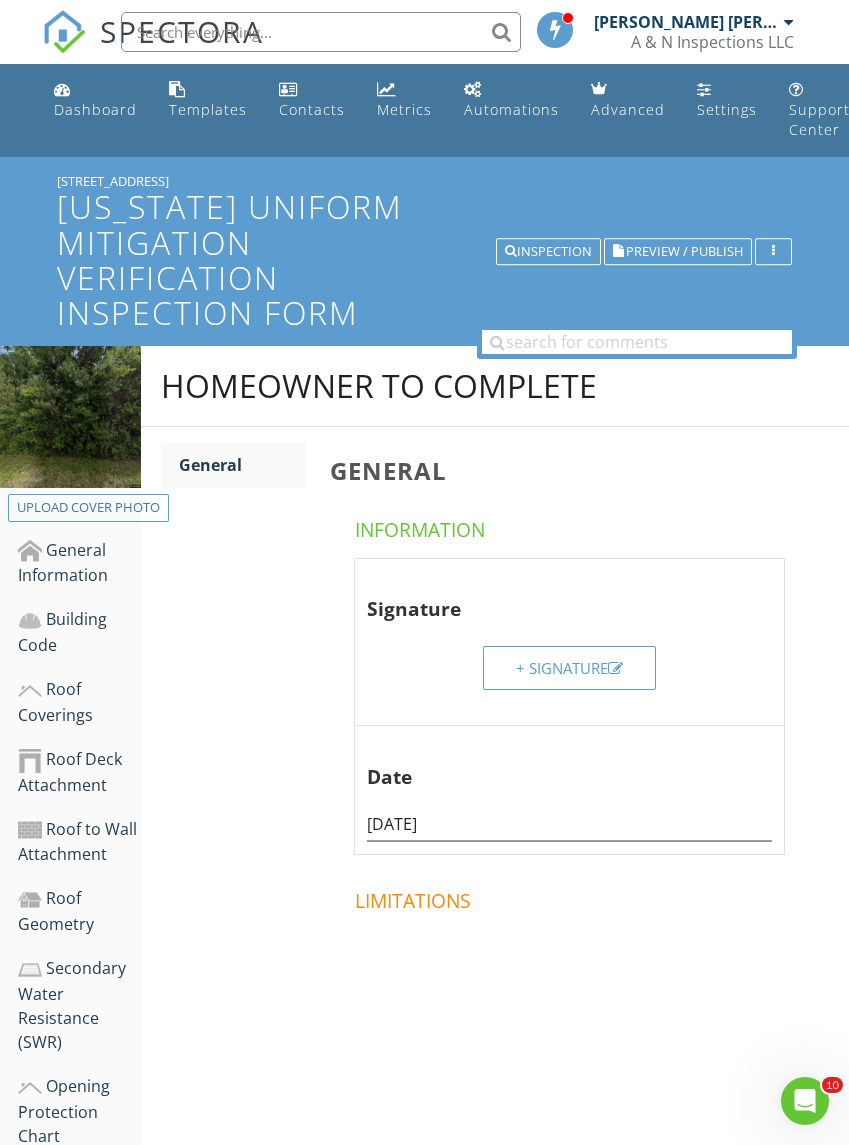 click on "+ Signature" at bounding box center [569, 668] 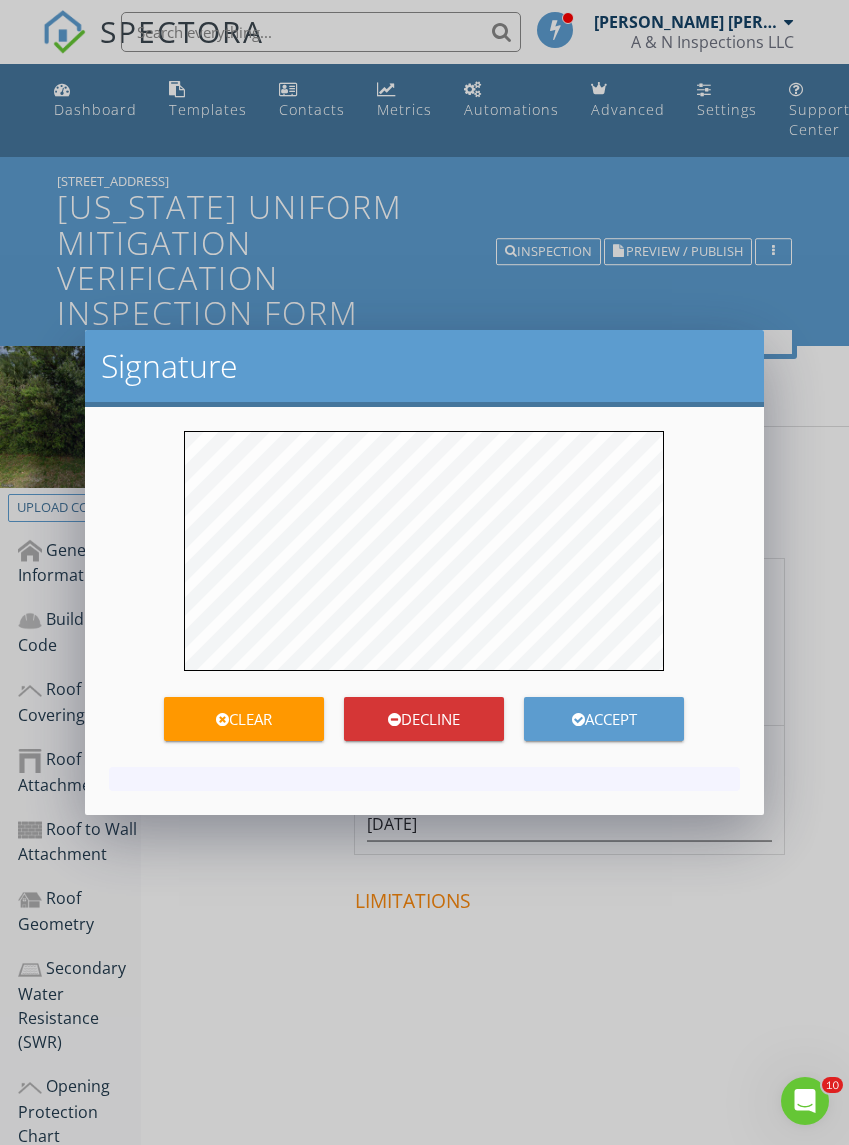 click on "Accept" at bounding box center [604, 719] 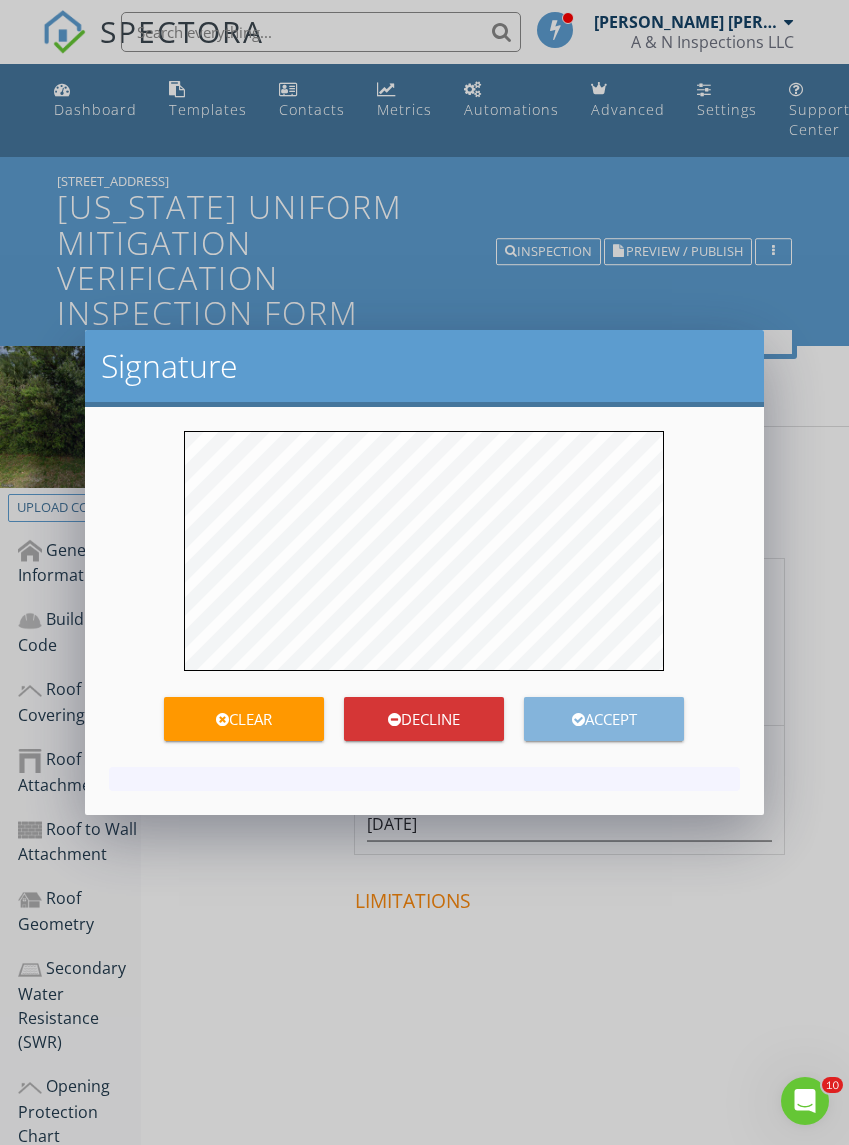 click on "Accept" at bounding box center [604, 719] 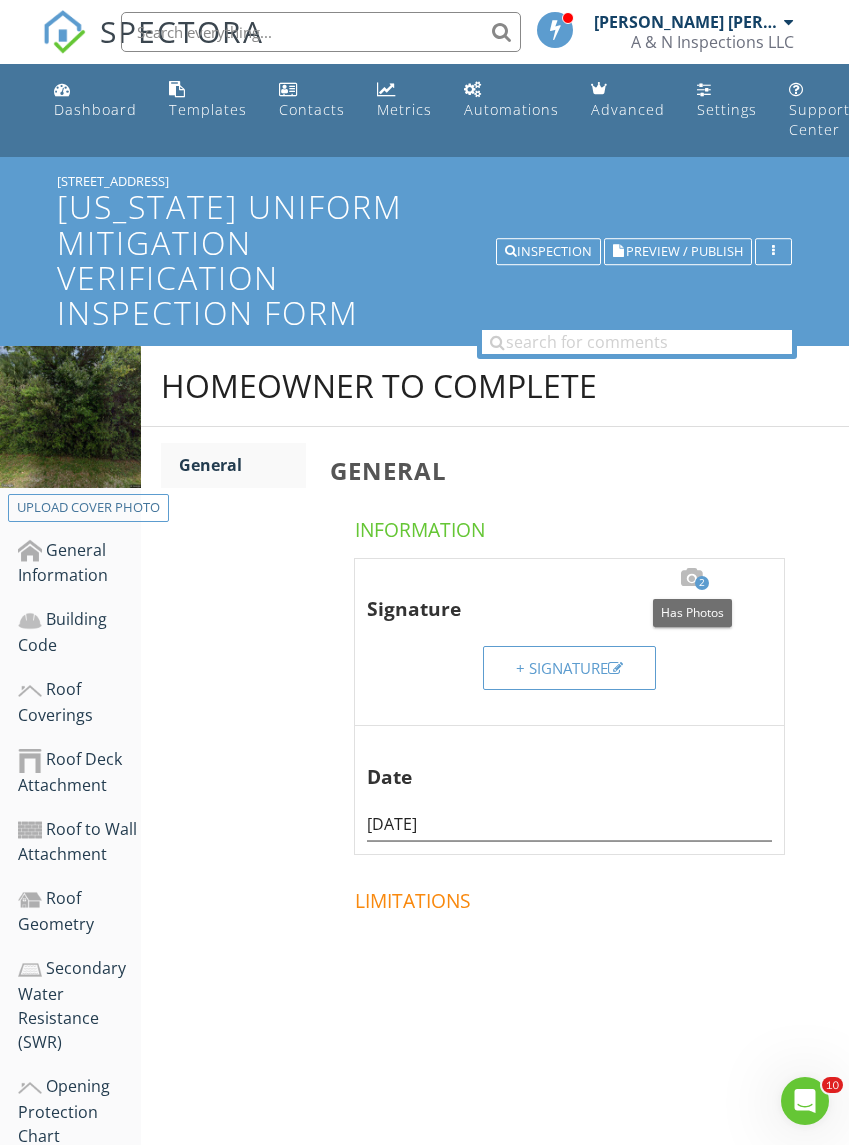 click on "2" at bounding box center (702, 583) 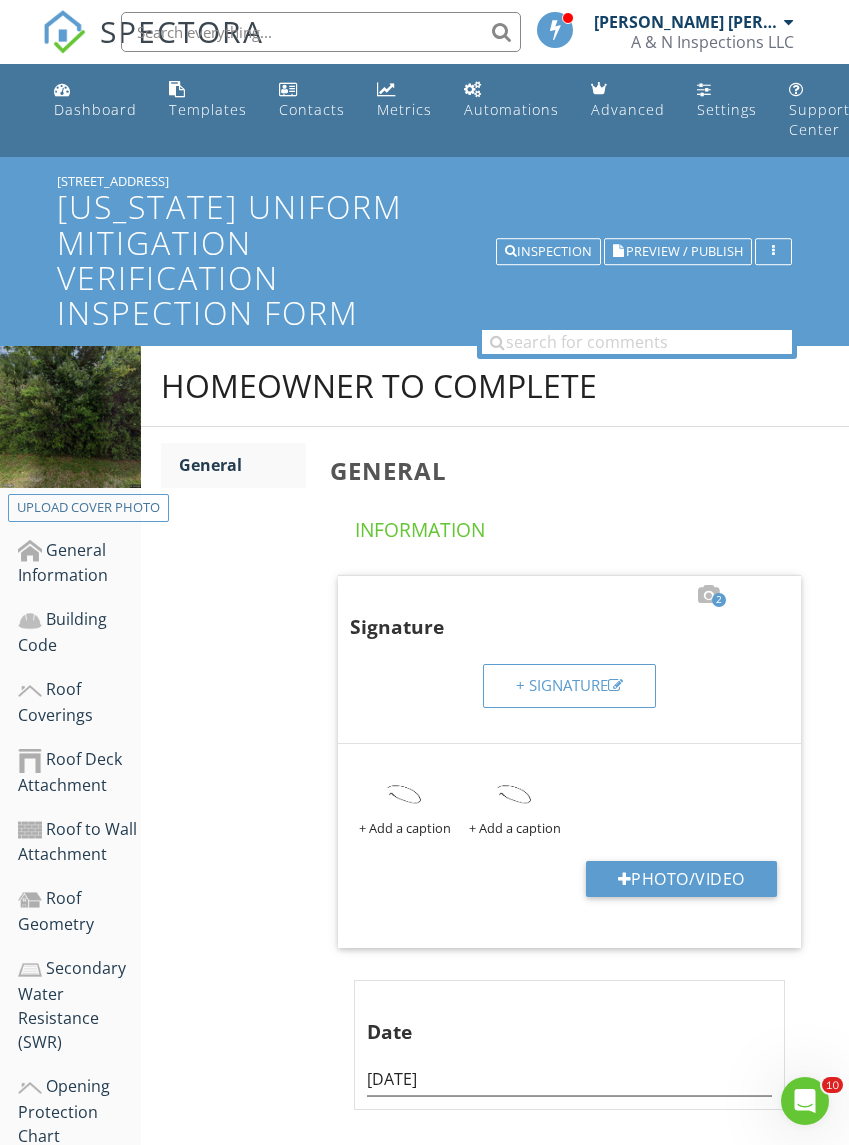 click at bounding box center (0, 0) 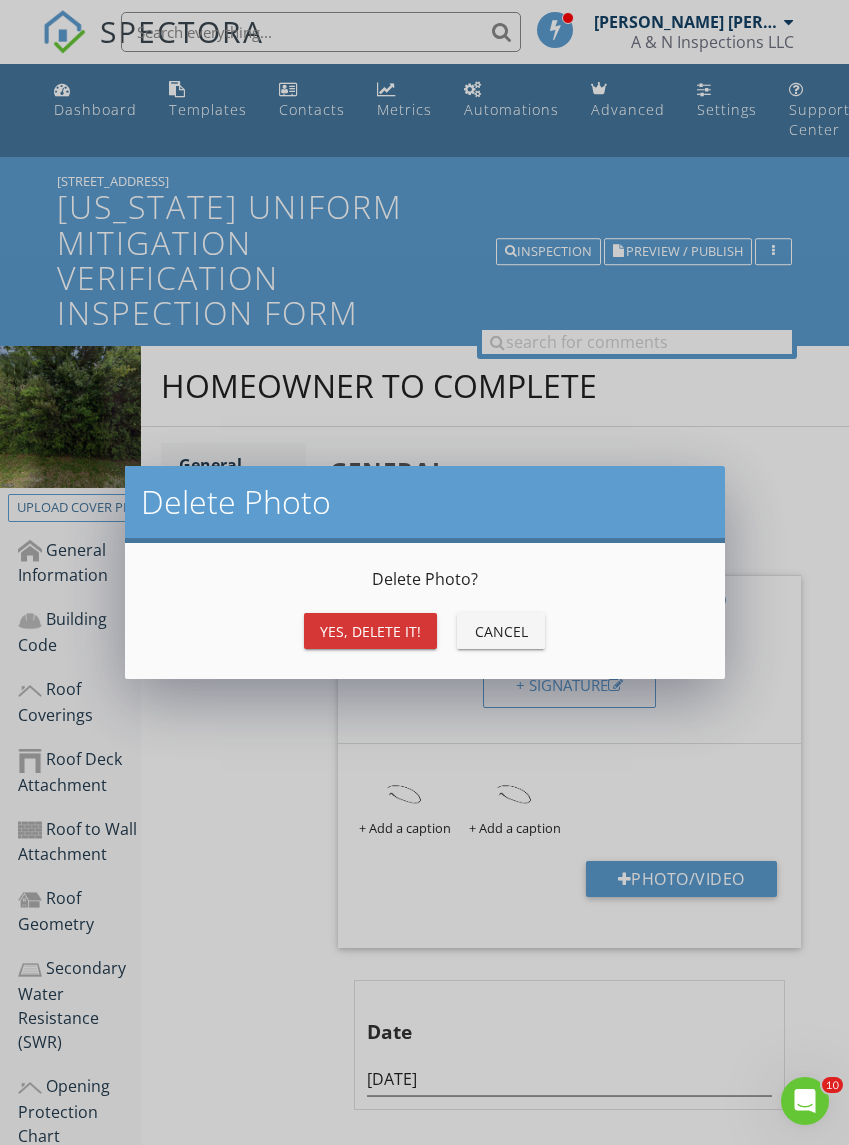 click on "Cancel" at bounding box center [501, 631] 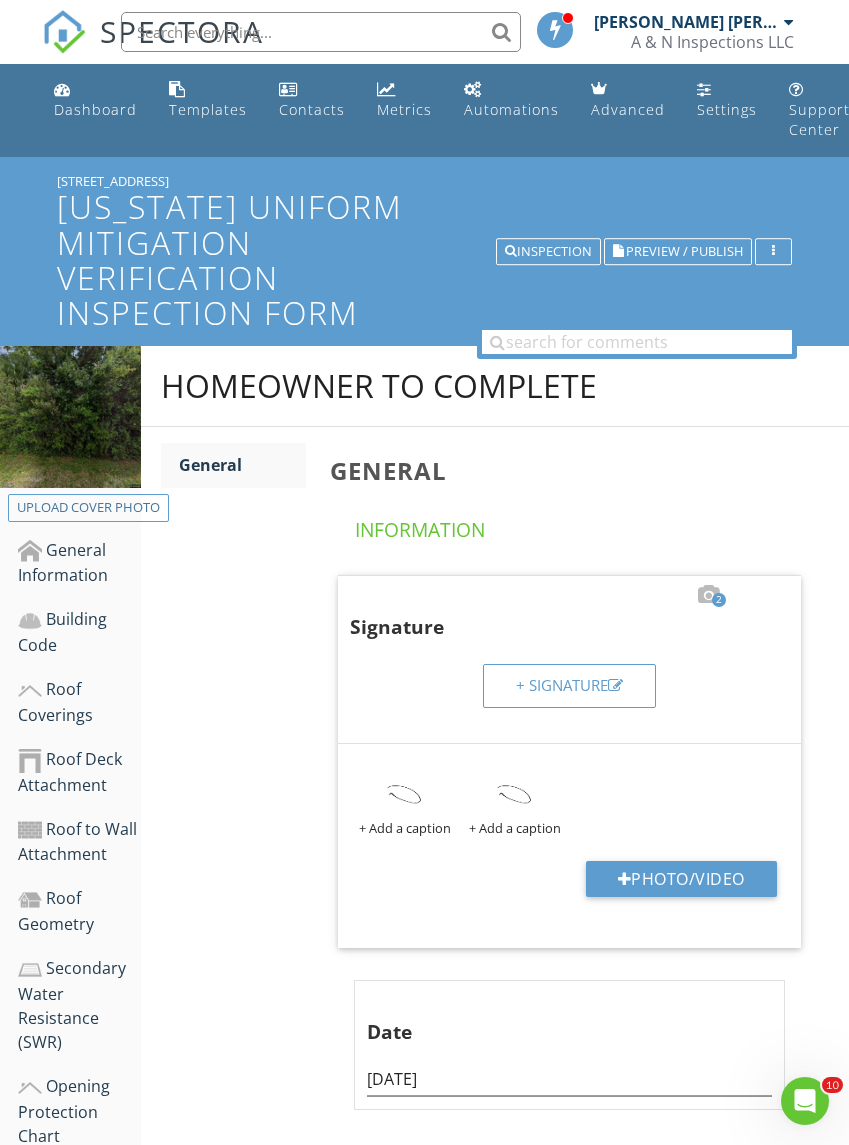 click at bounding box center (0, 0) 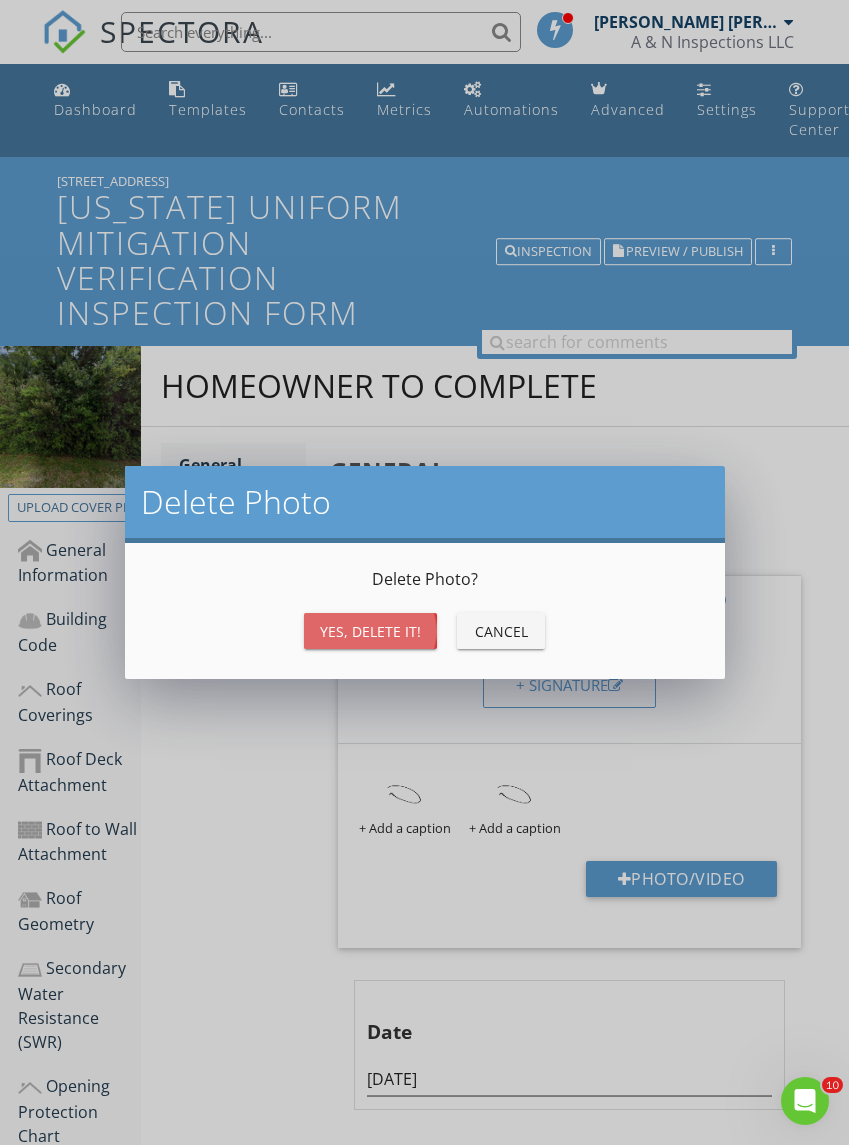 click on "Yes, Delete it!" at bounding box center [370, 631] 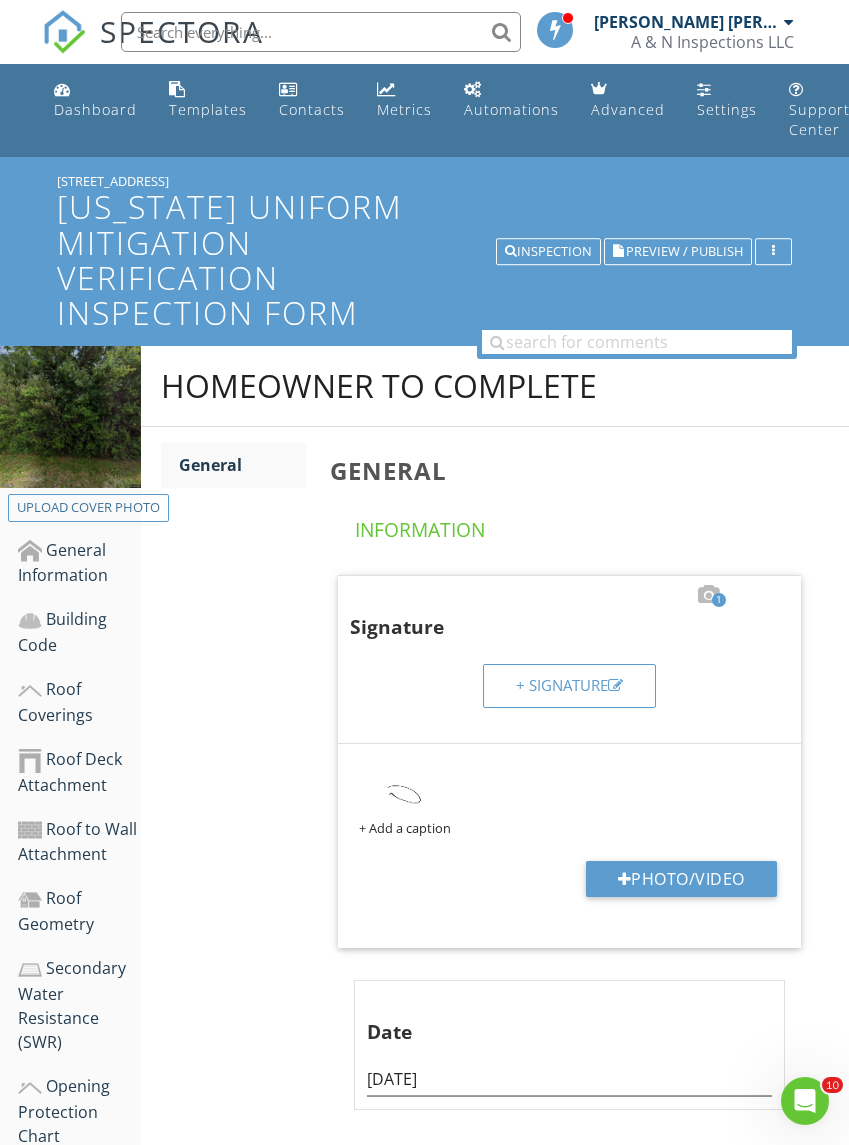 click at bounding box center (0, 0) 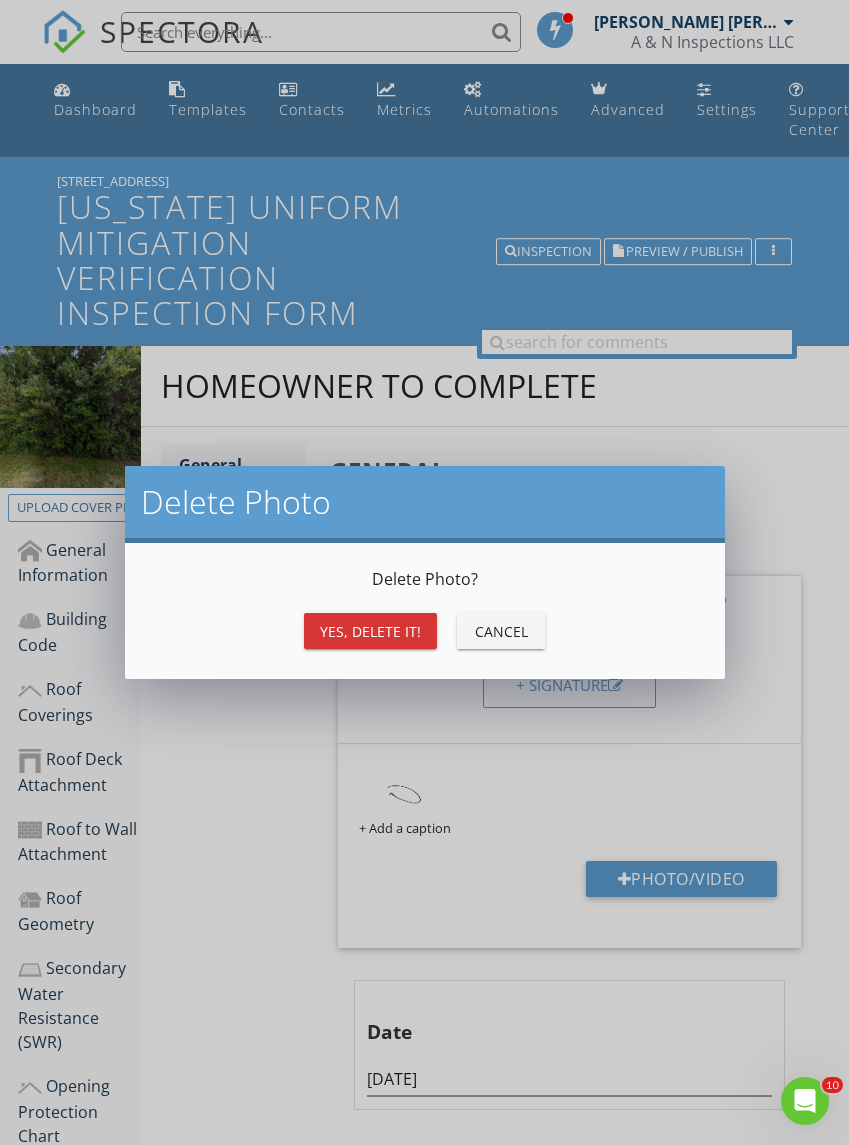 click on "Yes, Delete it!" at bounding box center (370, 631) 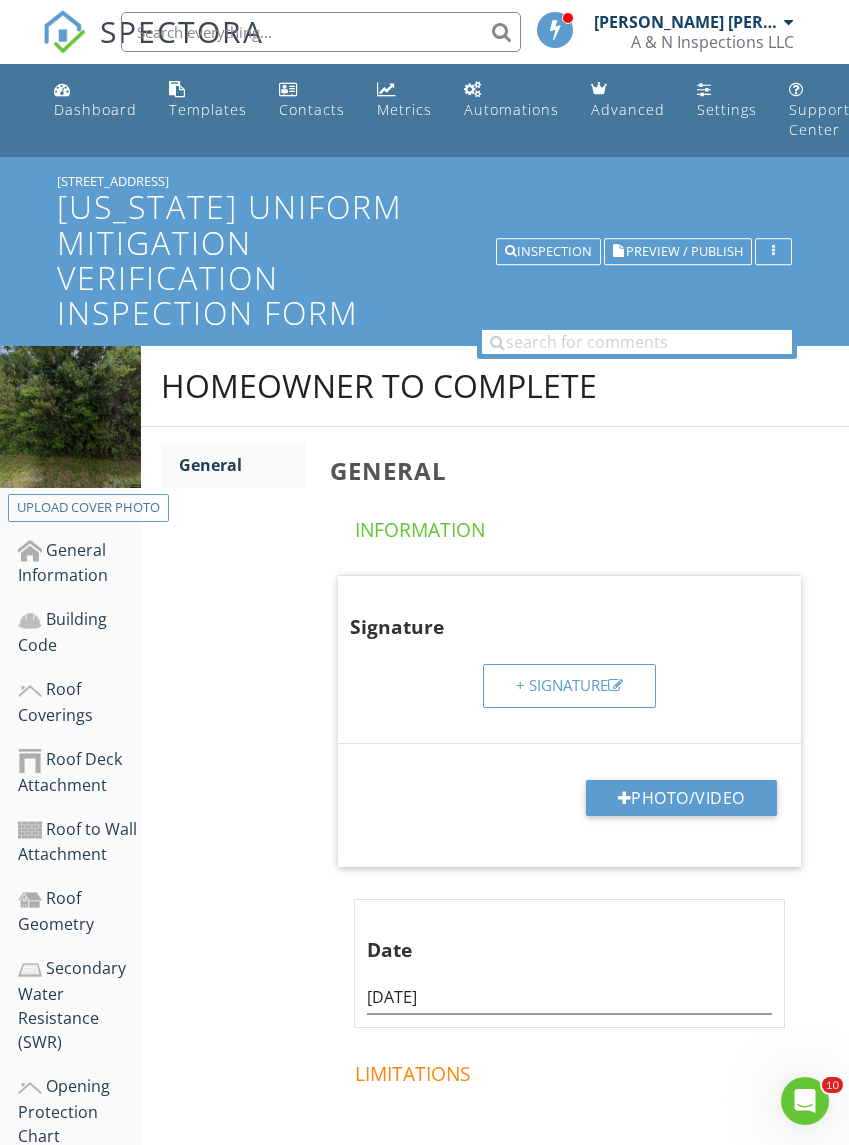 click on "+ Signature" at bounding box center (569, 686) 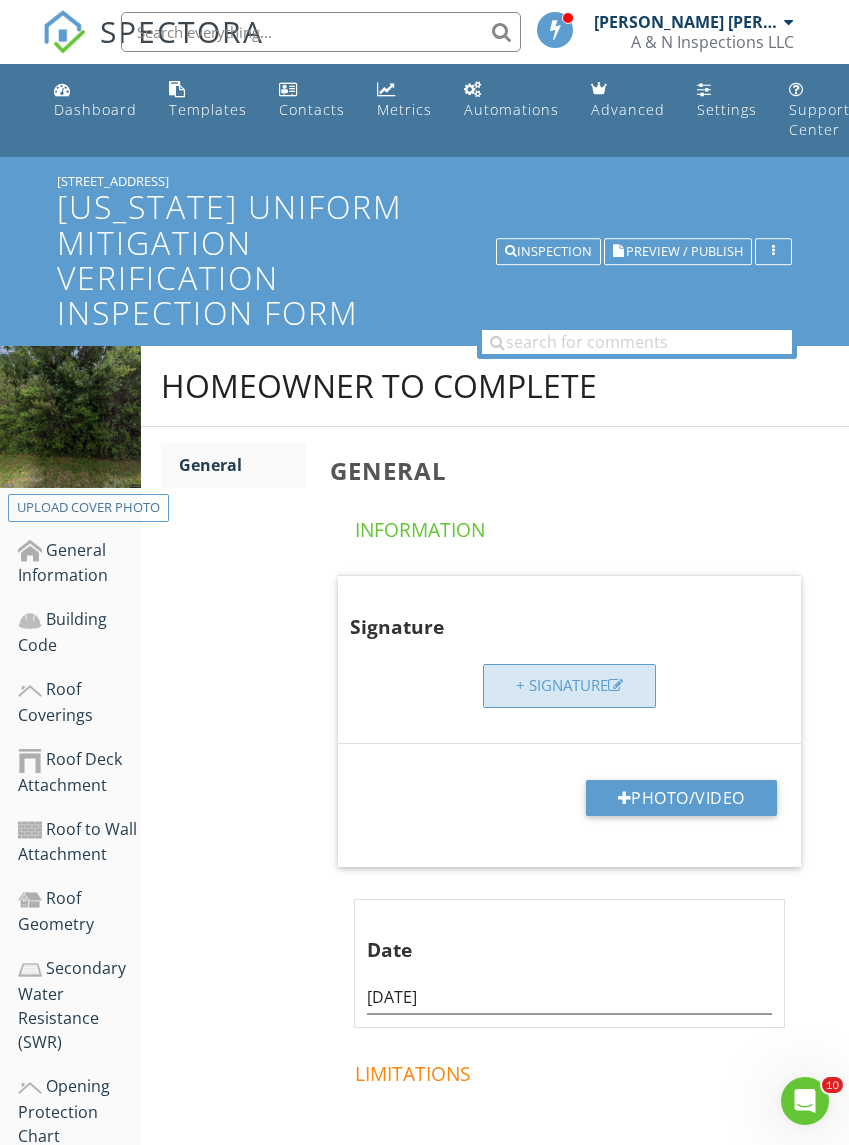 click on "+ Signature" at bounding box center (569, 685) 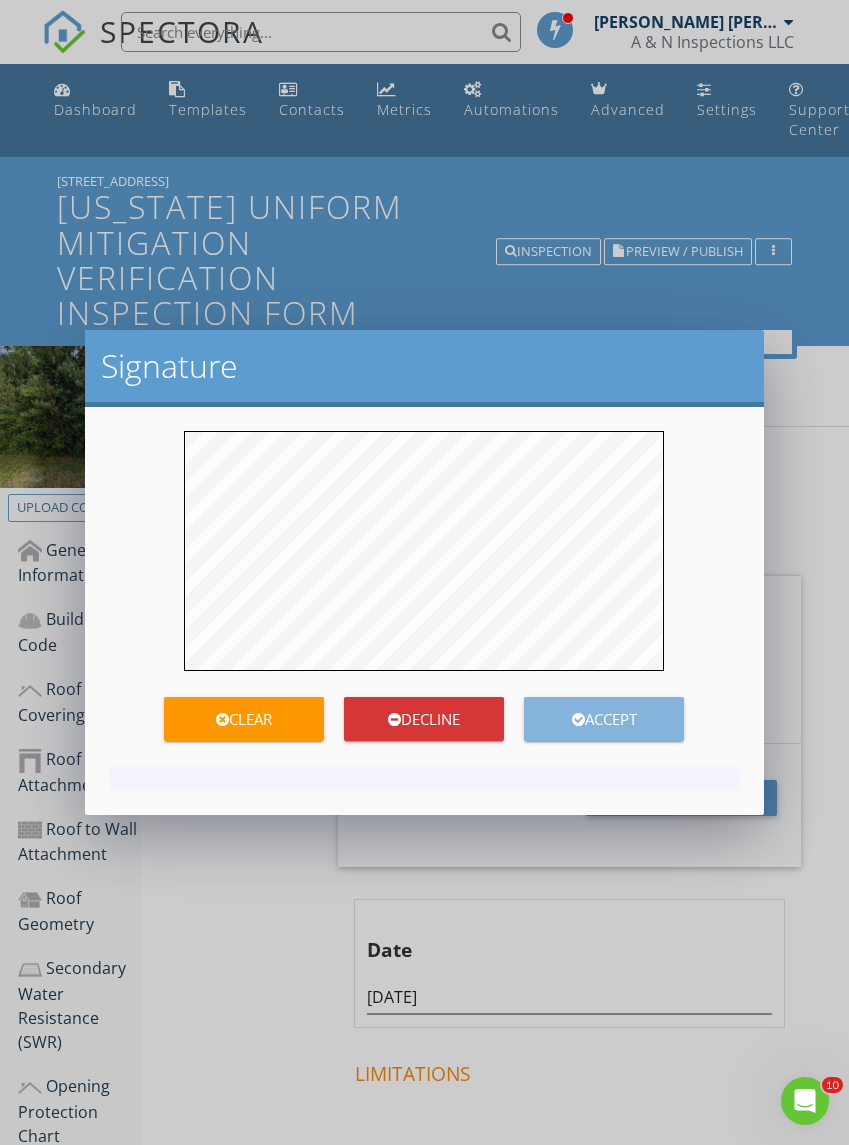 click on "Accept" at bounding box center (604, 719) 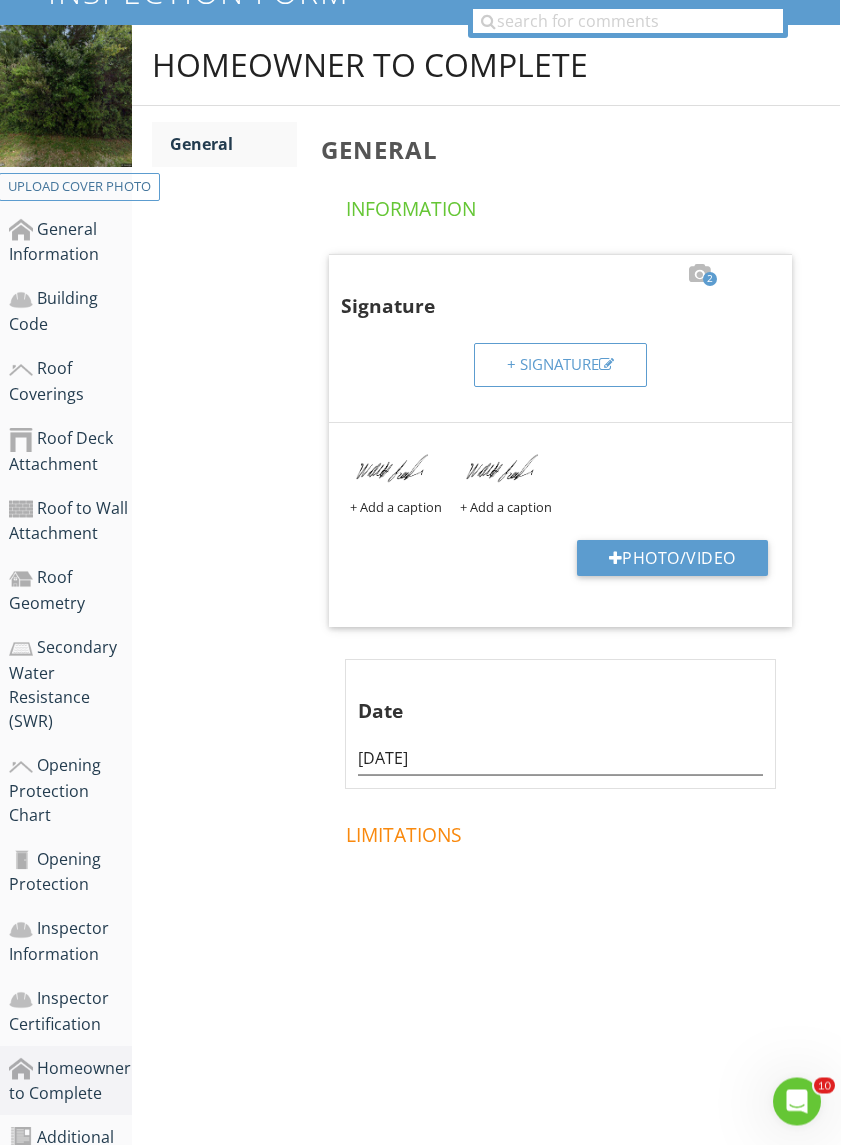 scroll, scrollTop: 321, scrollLeft: 0, axis: vertical 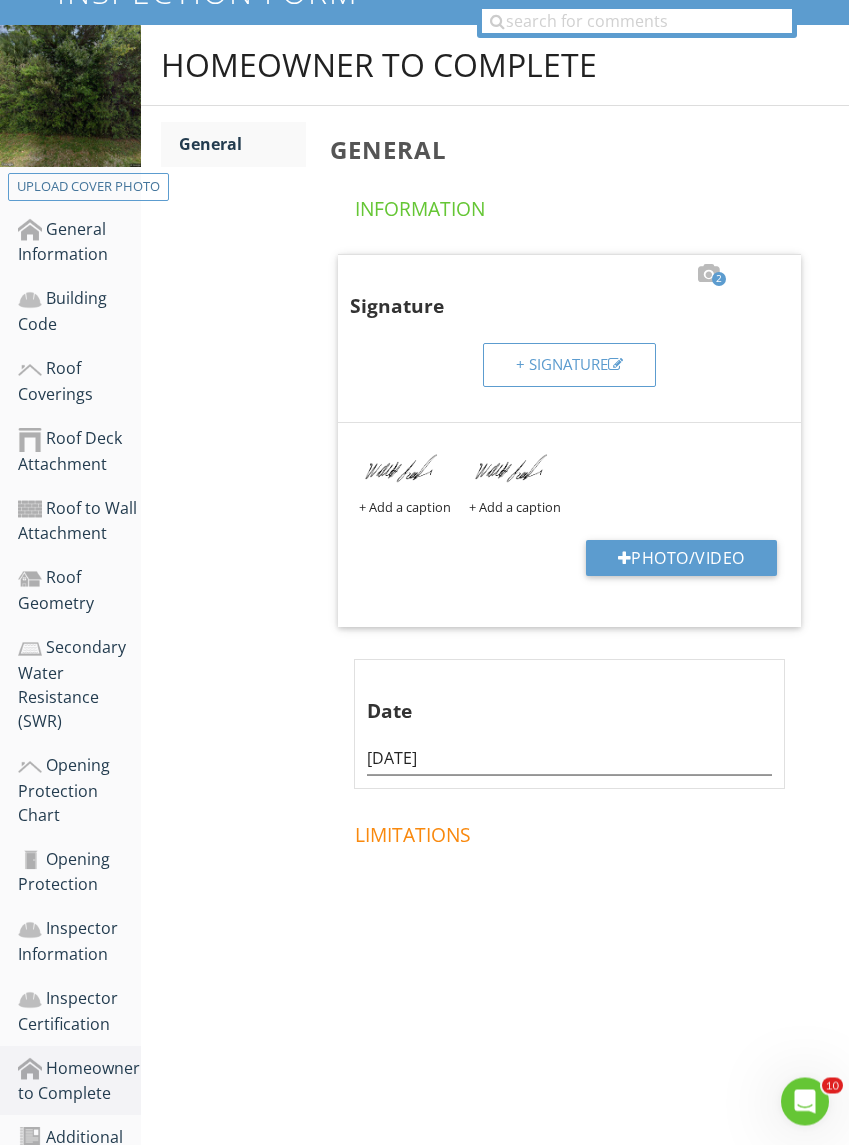 click on "Additional Information" at bounding box center (79, 1150) 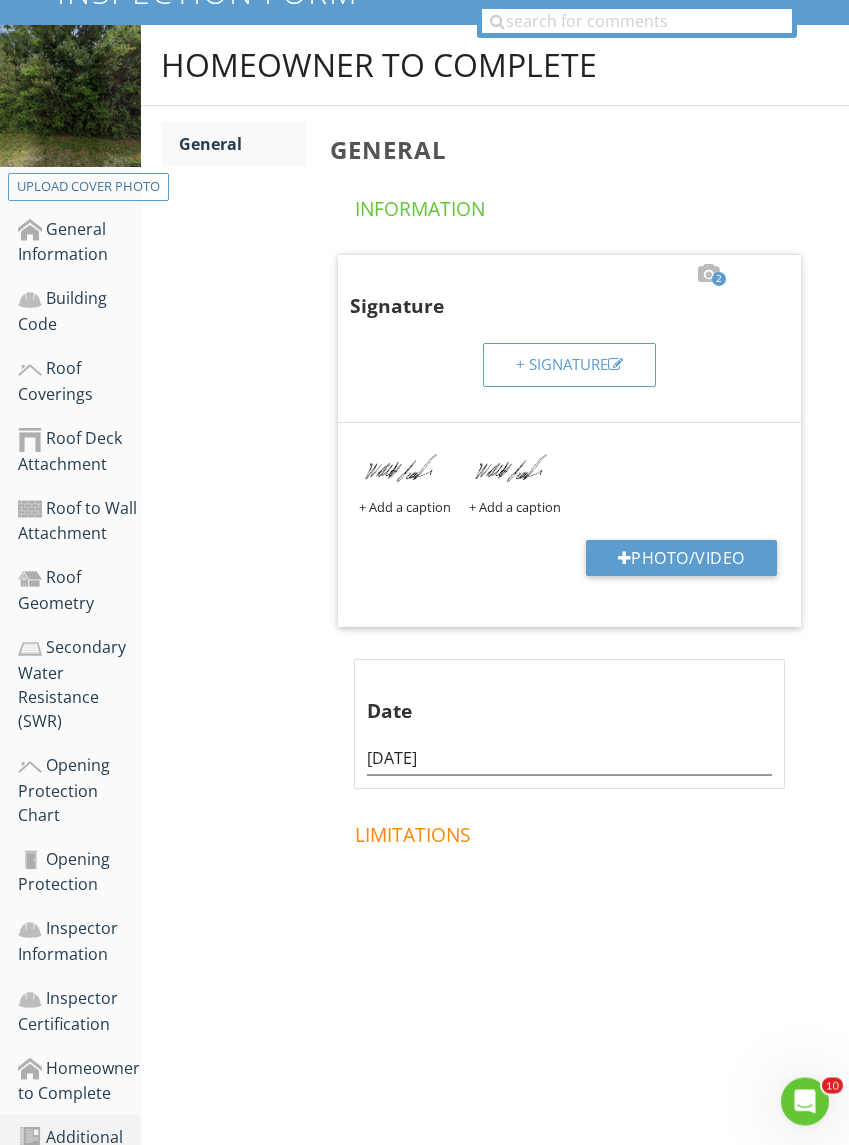 scroll, scrollTop: 321, scrollLeft: 0, axis: vertical 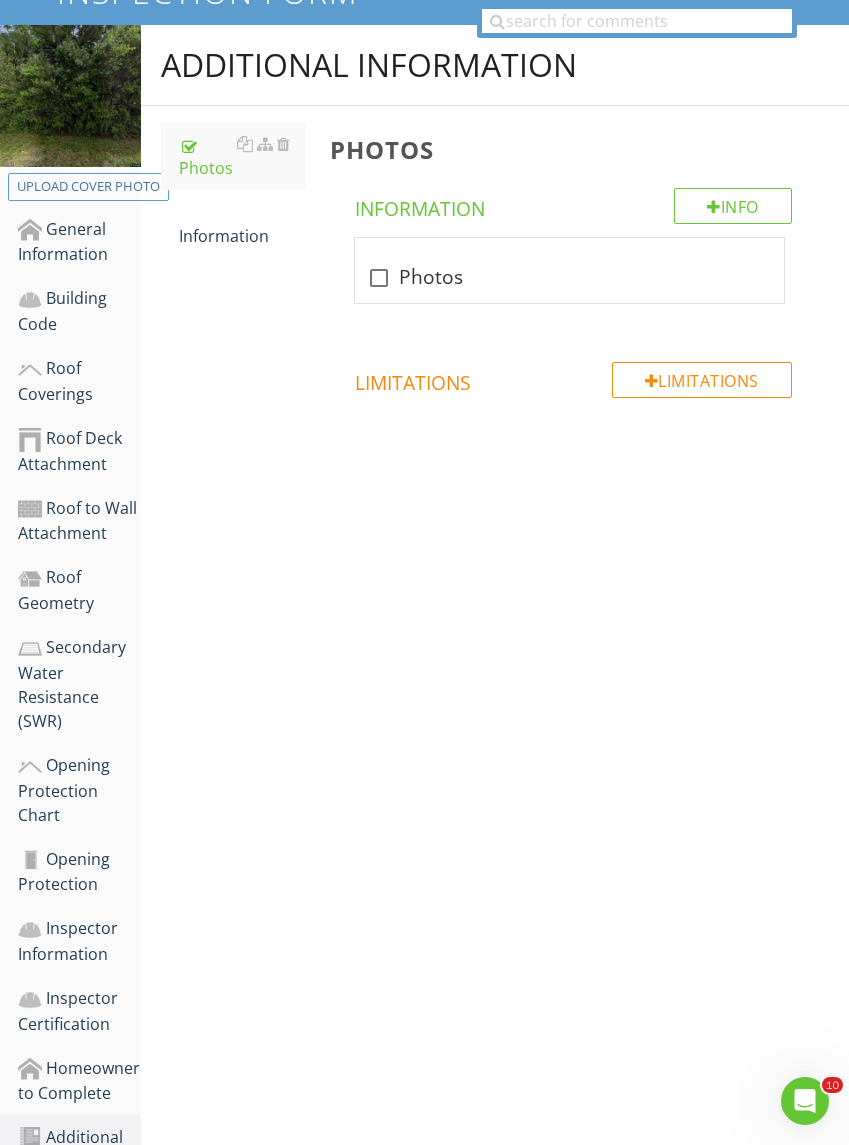 click on "General Information" at bounding box center [79, 242] 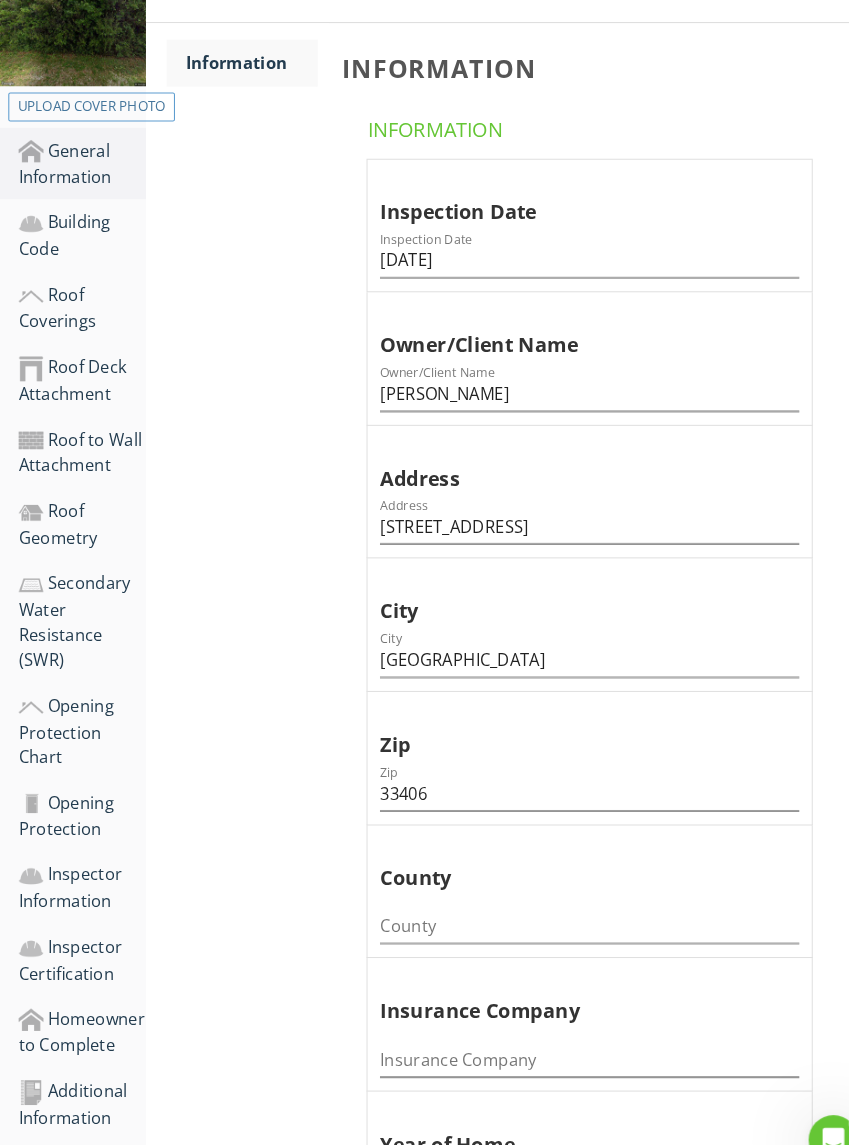 scroll, scrollTop: 404, scrollLeft: 0, axis: vertical 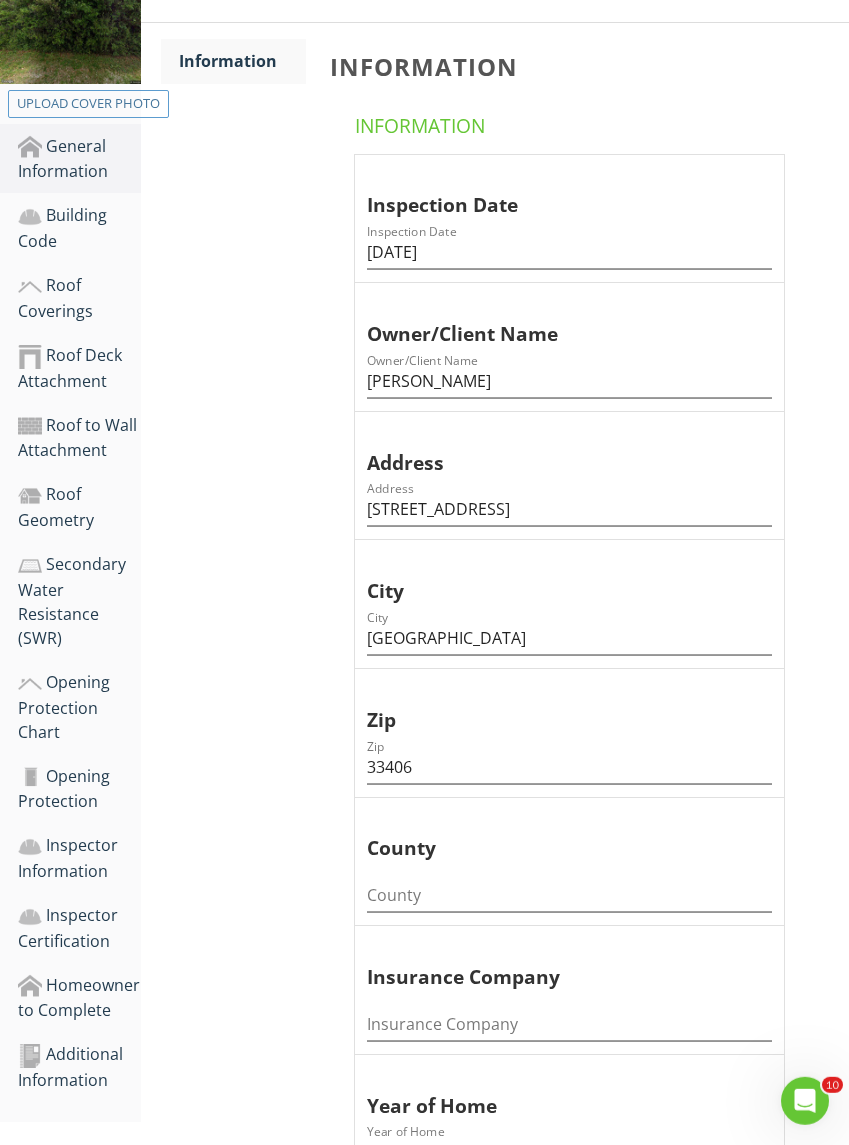 click on "General Information" at bounding box center (79, 159) 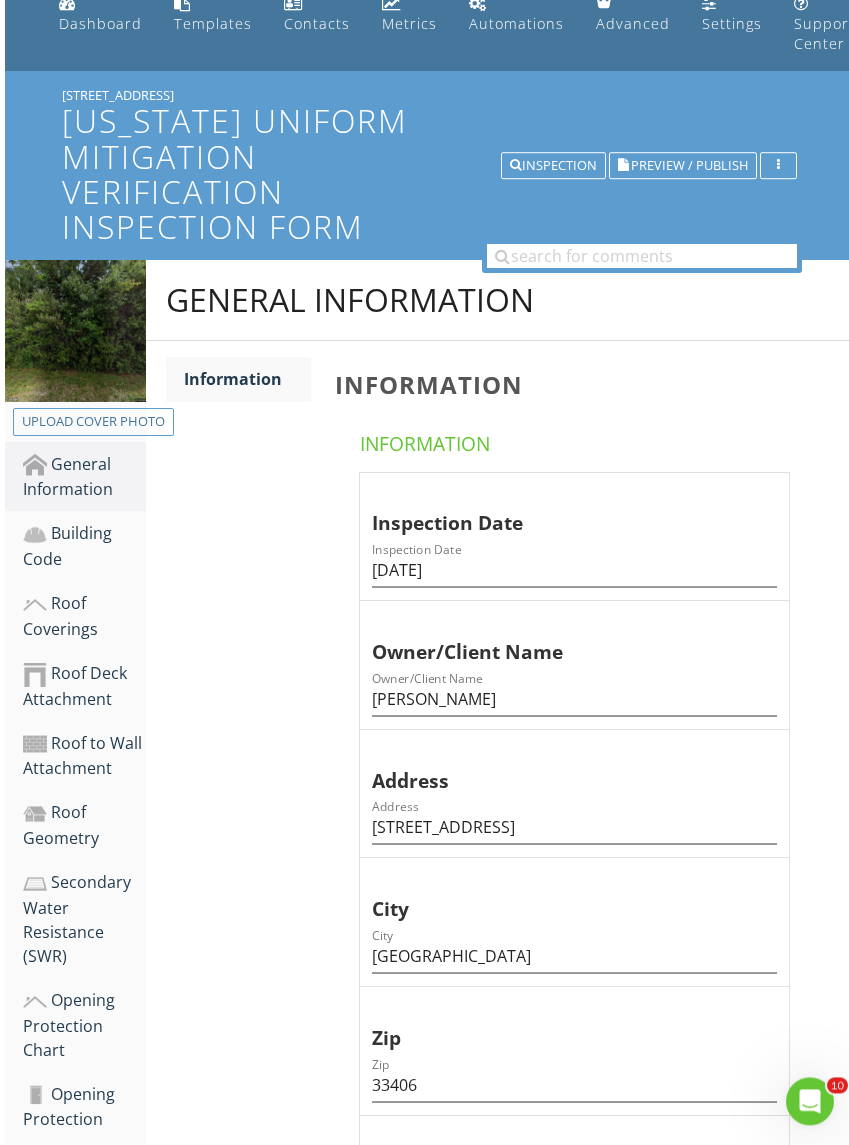 scroll, scrollTop: 0, scrollLeft: 0, axis: both 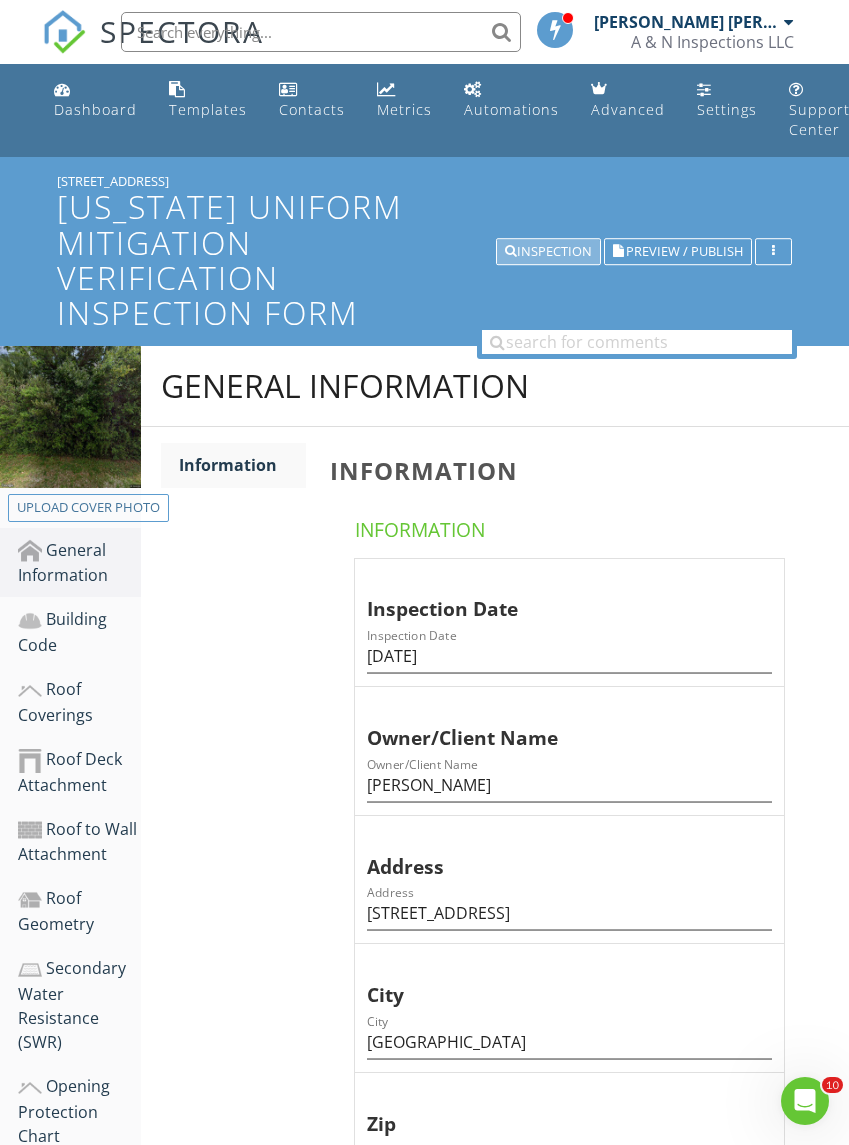 click on "Inspection" at bounding box center (548, 252) 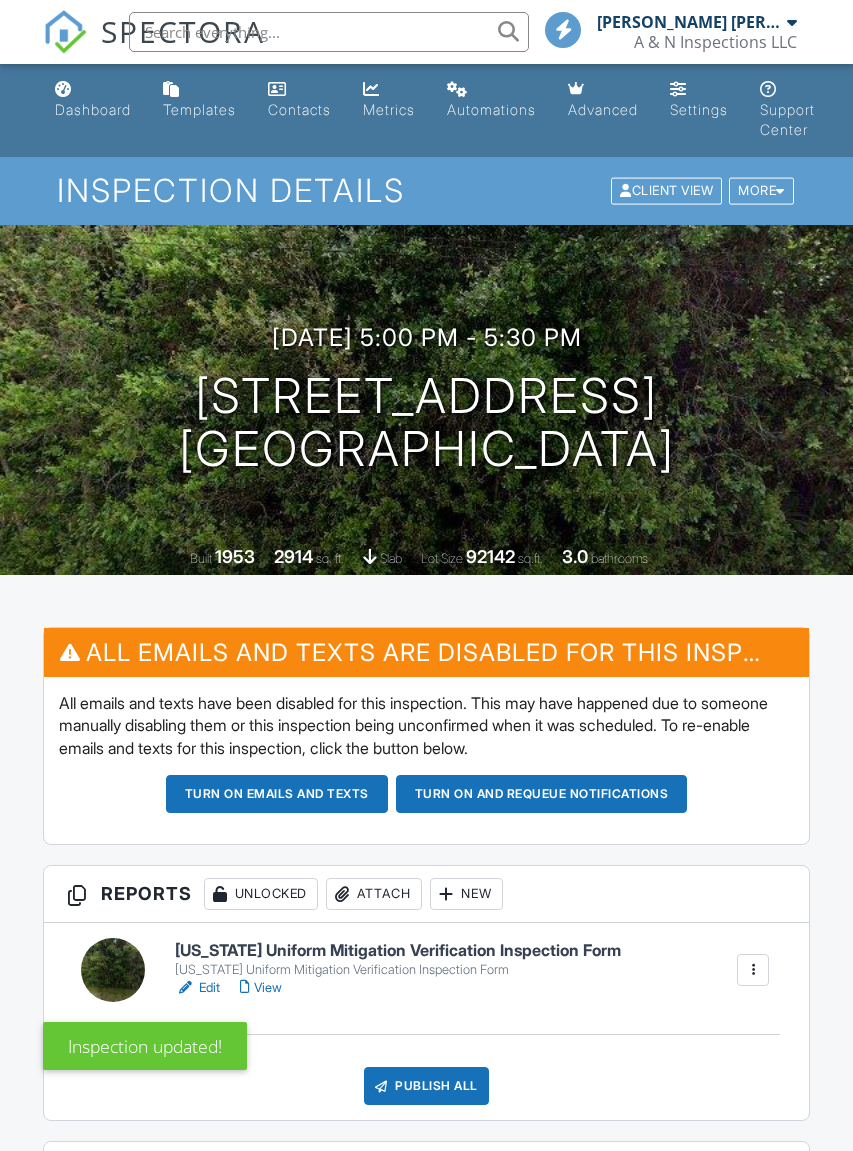 scroll, scrollTop: 3, scrollLeft: 0, axis: vertical 